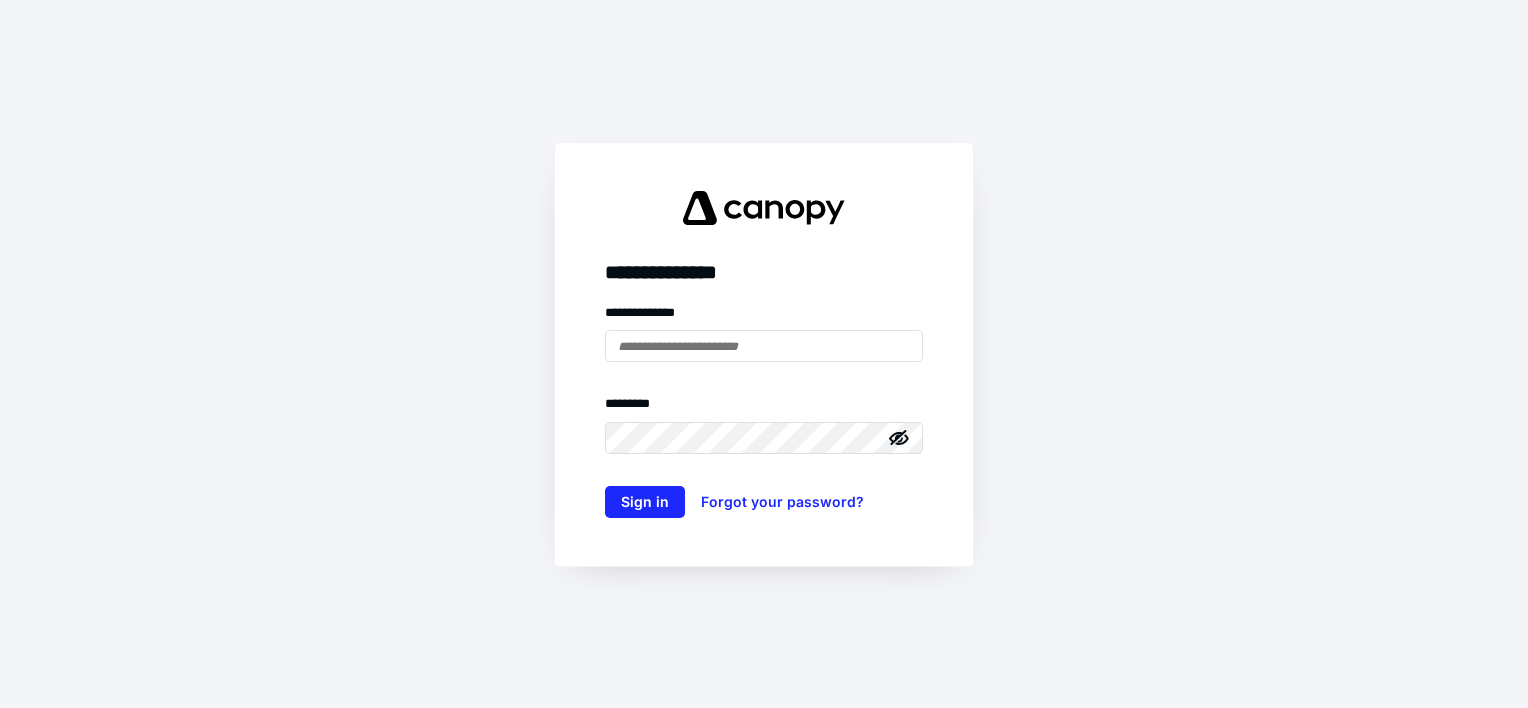 scroll, scrollTop: 0, scrollLeft: 0, axis: both 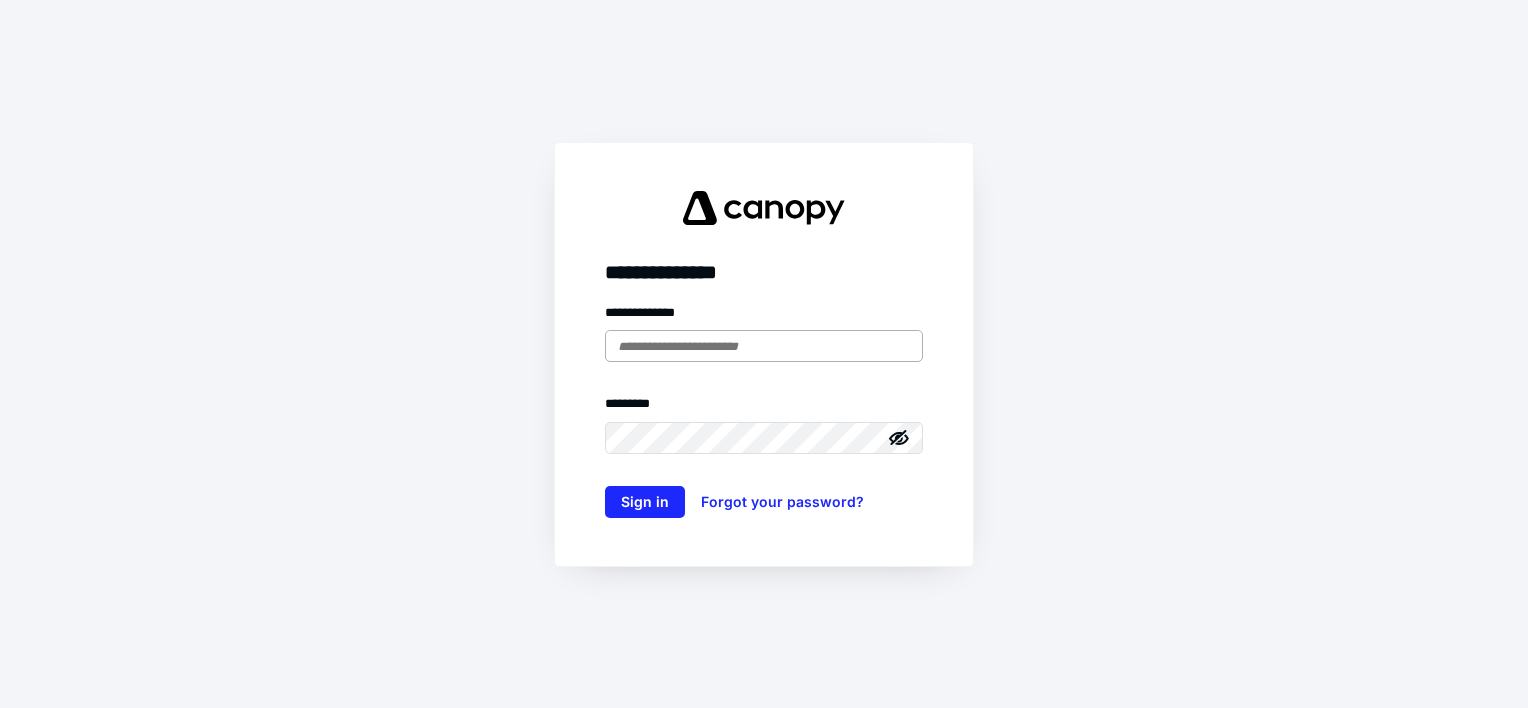 click at bounding box center (764, 346) 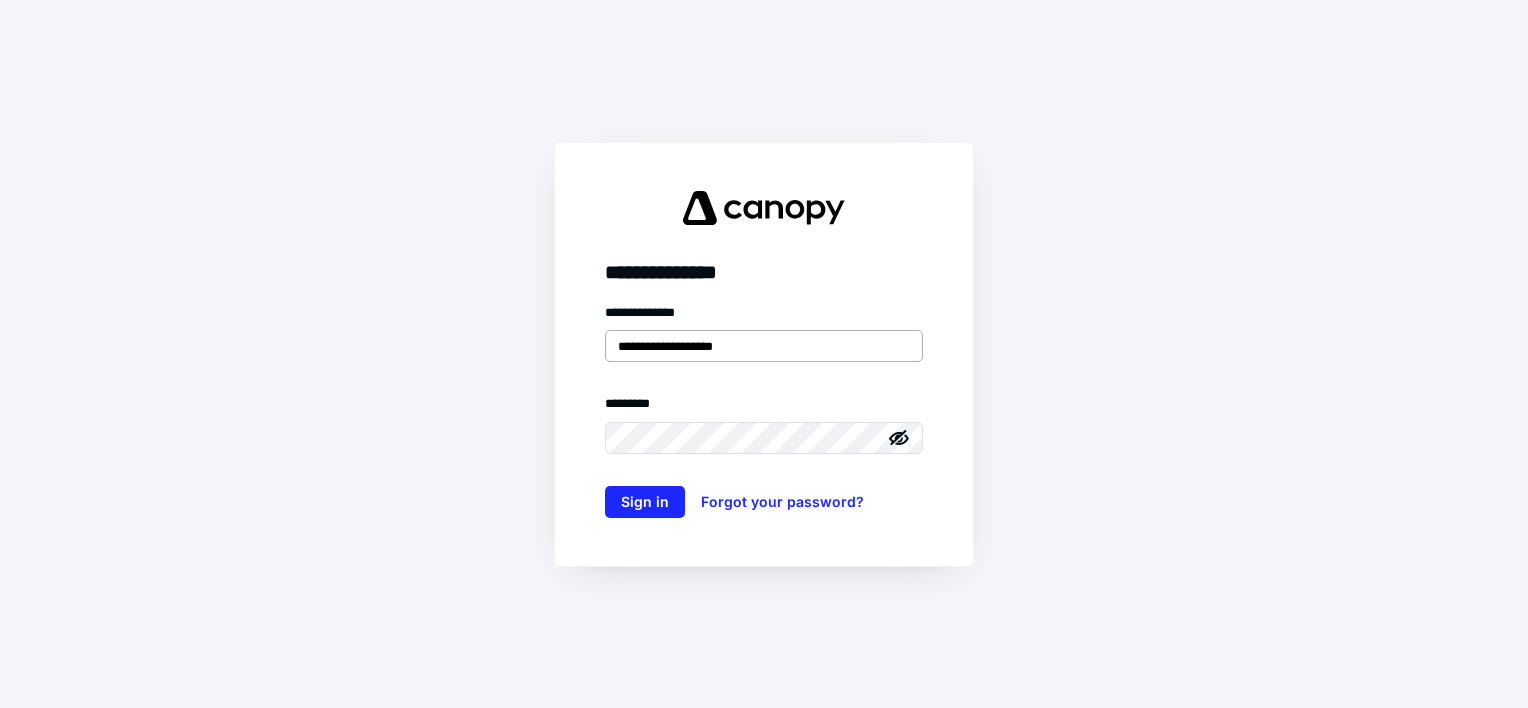 type on "**********" 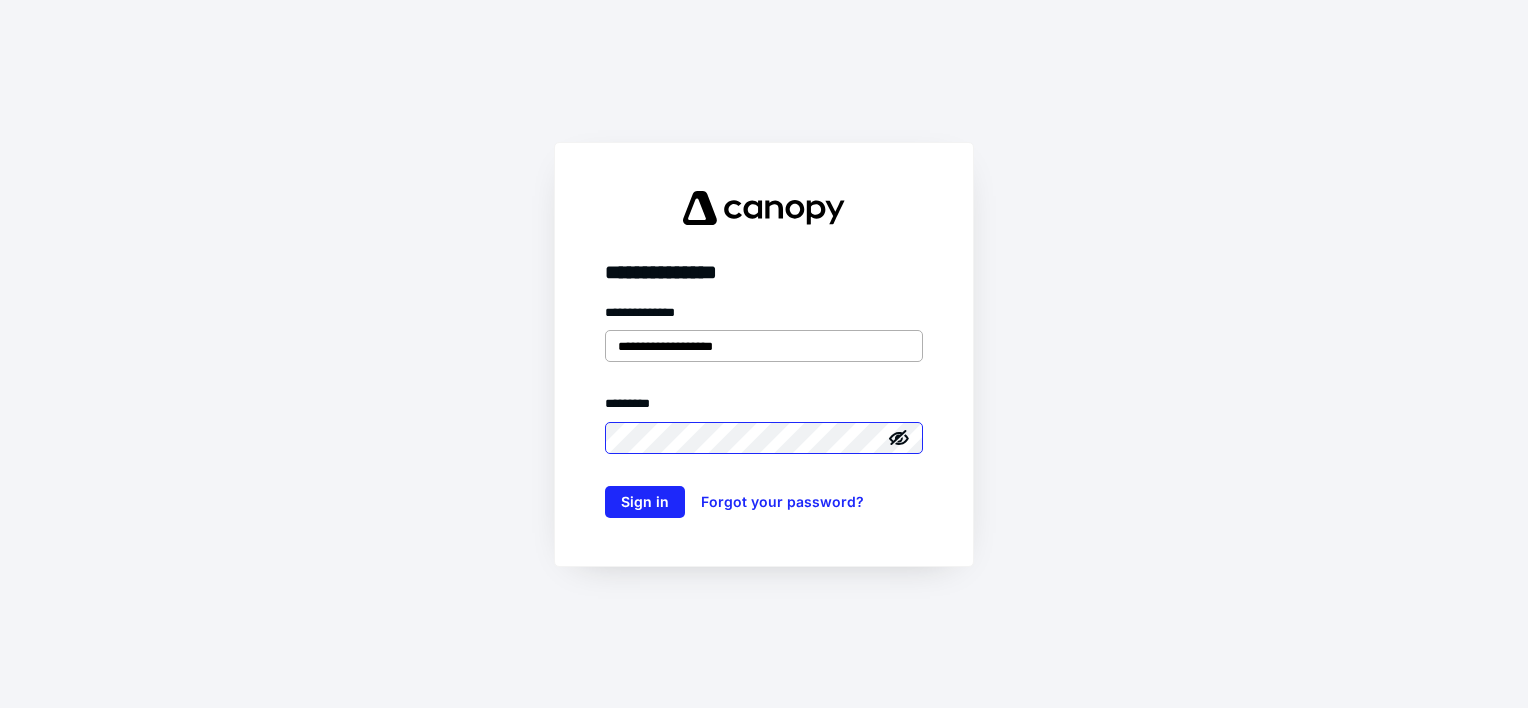click on "Sign in" at bounding box center [645, 502] 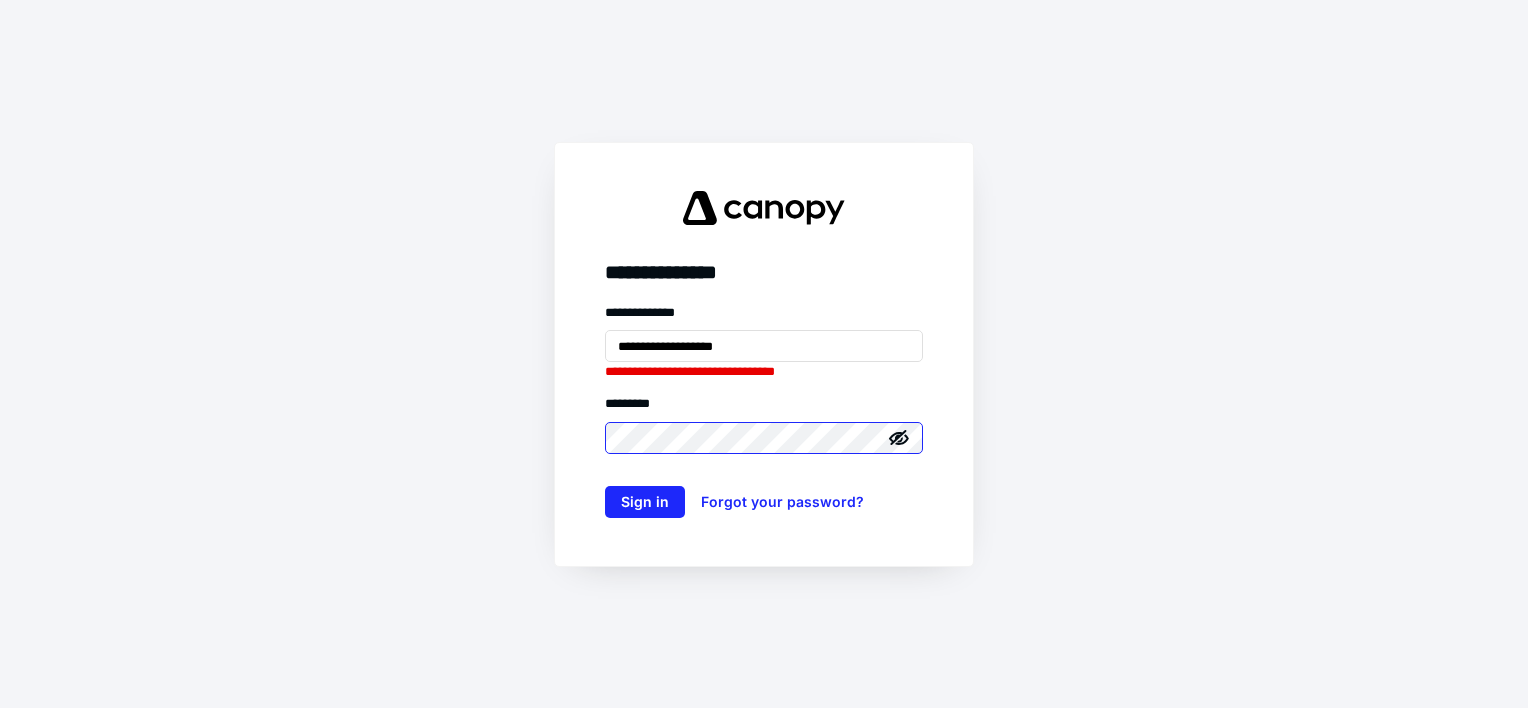 click on "Sign in" at bounding box center (645, 502) 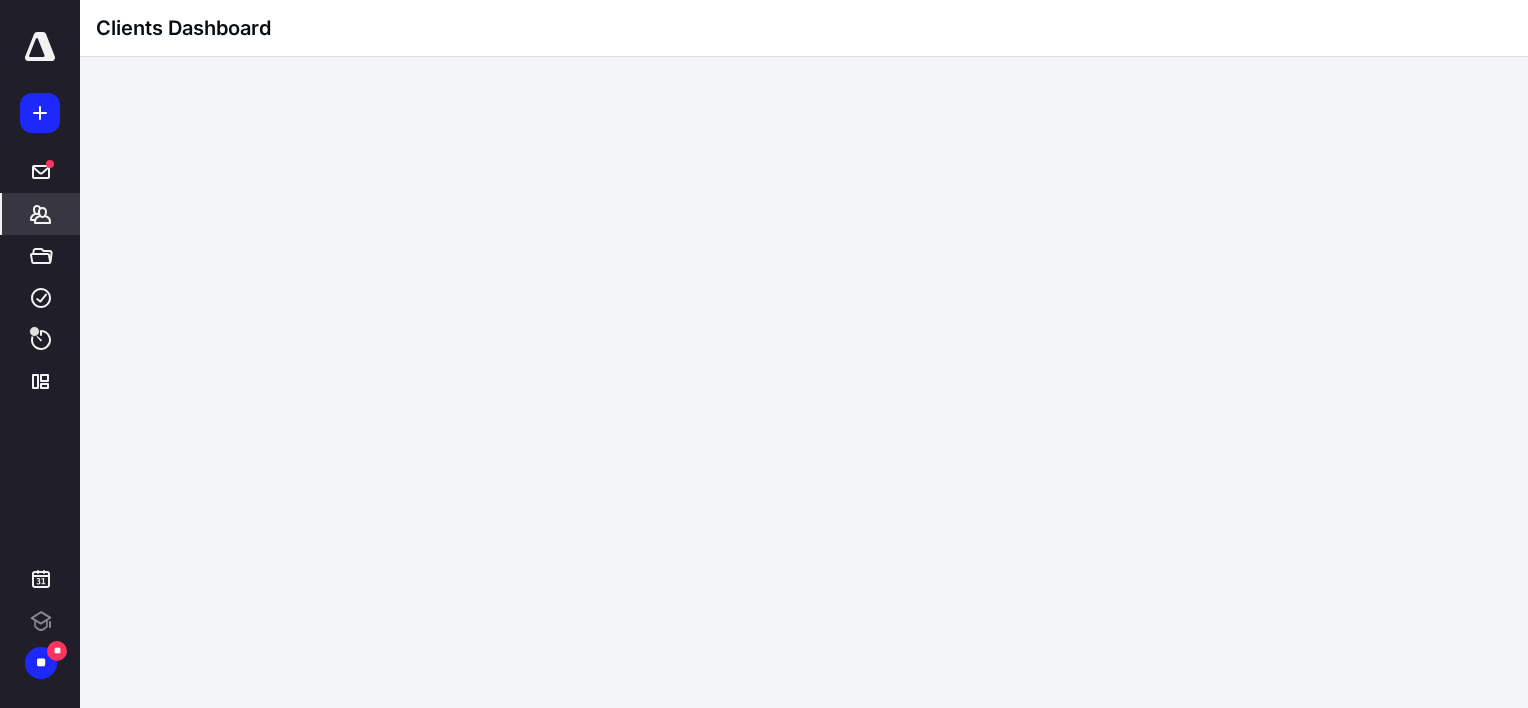 scroll, scrollTop: 0, scrollLeft: 0, axis: both 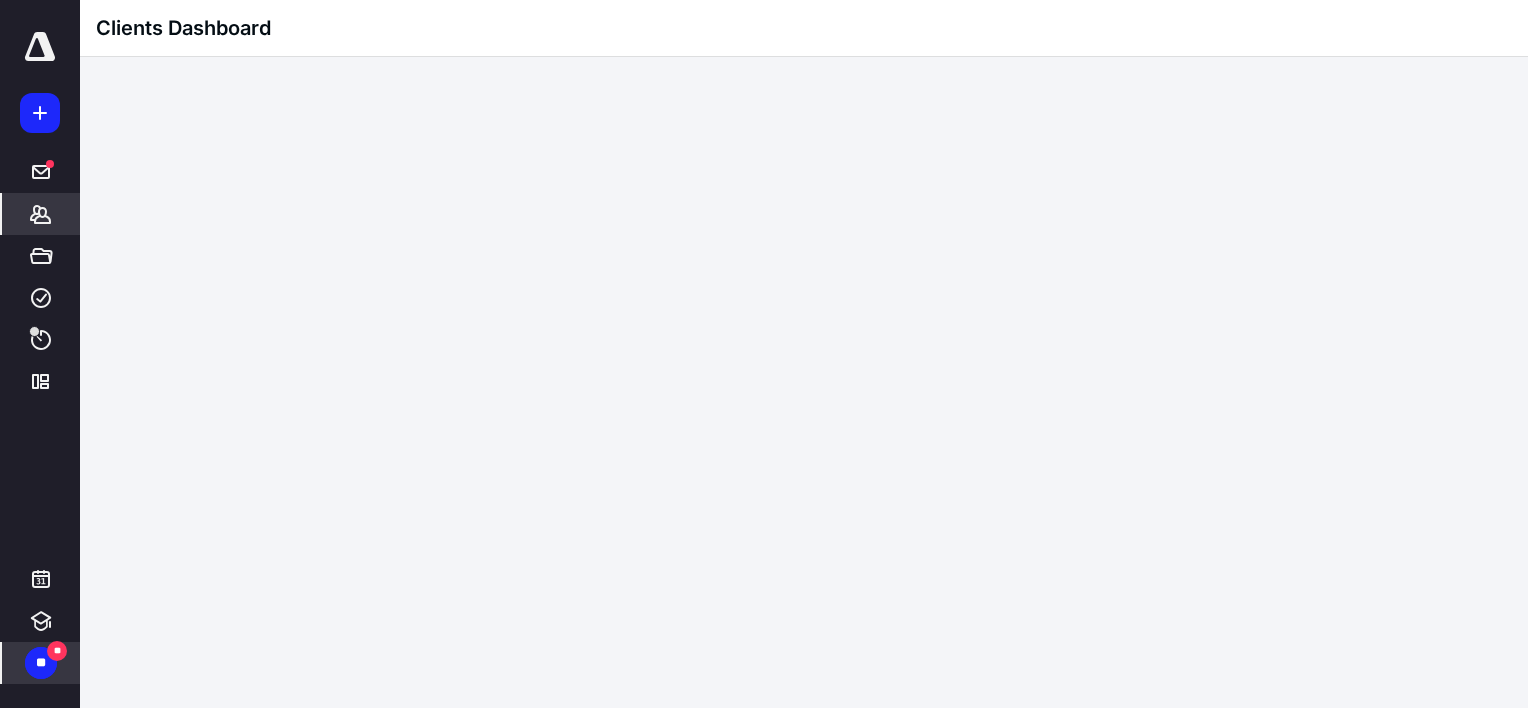 click on "**" at bounding box center [41, 663] 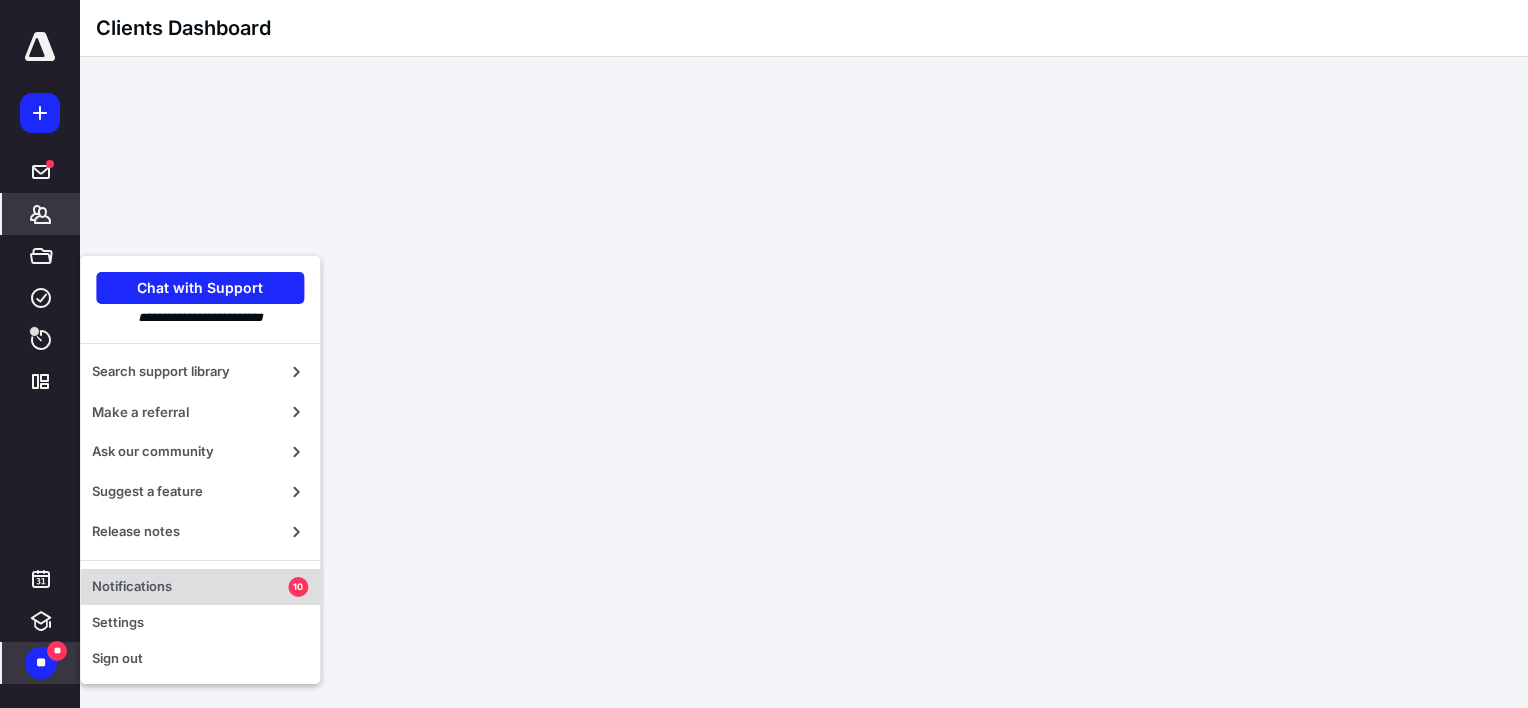 click on "Notifications" at bounding box center (190, 587) 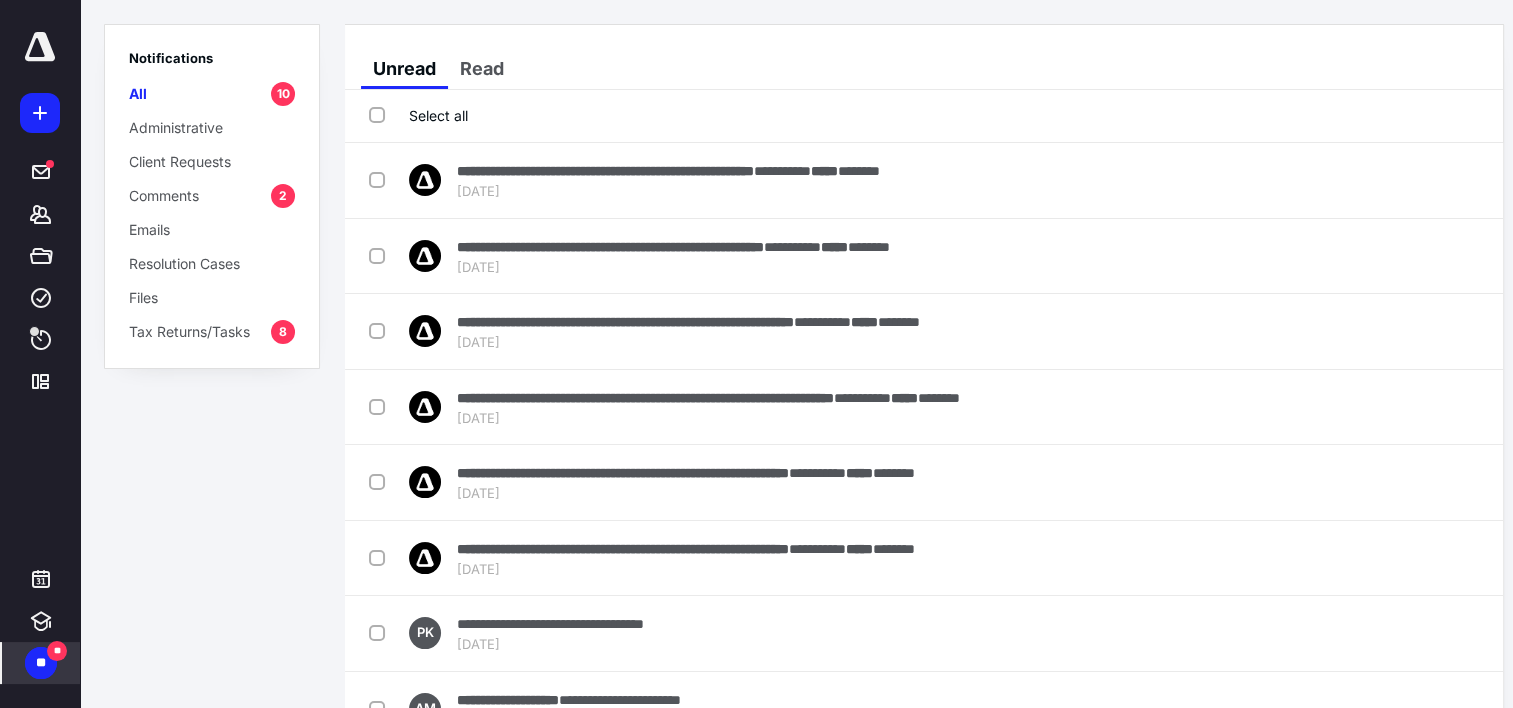 click on "Comments" at bounding box center [164, 195] 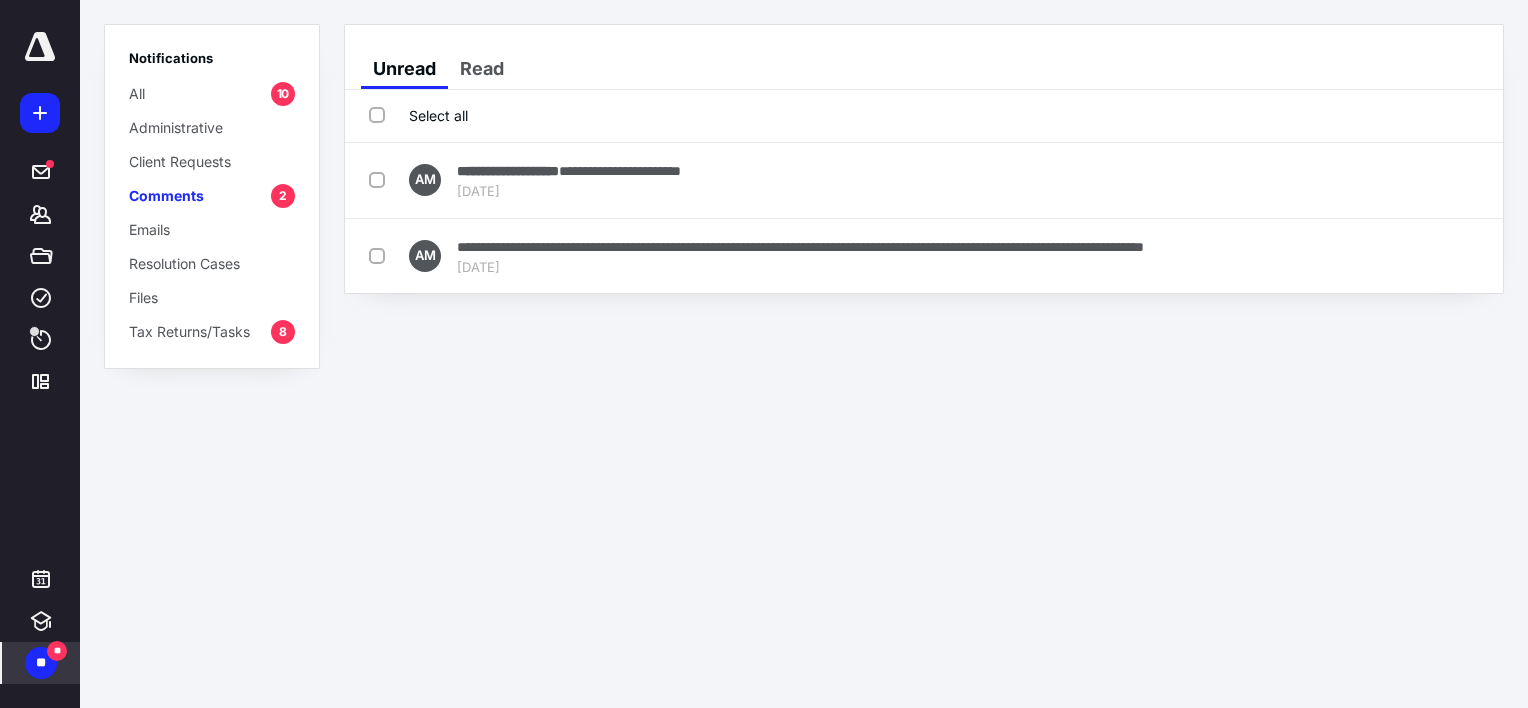 click on "**********" at bounding box center (764, 354) 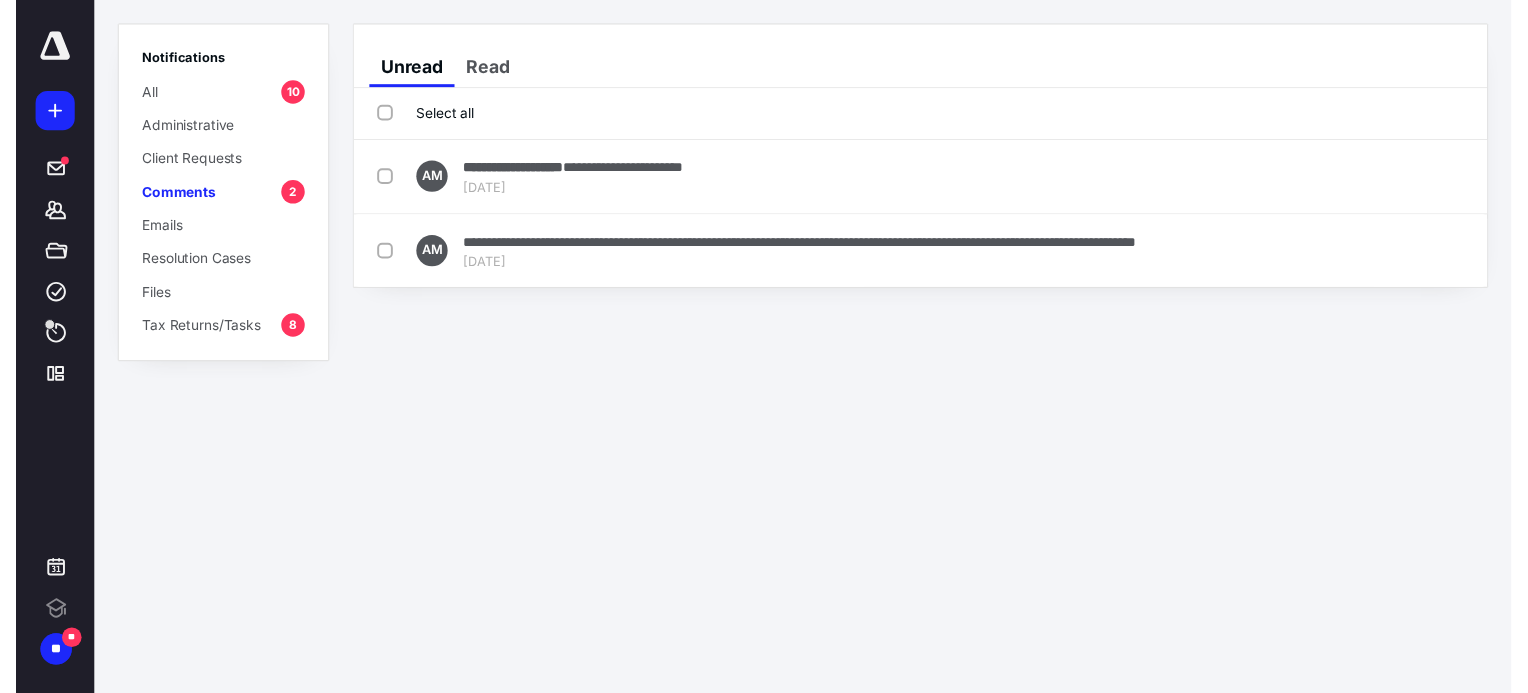 scroll, scrollTop: 0, scrollLeft: 0, axis: both 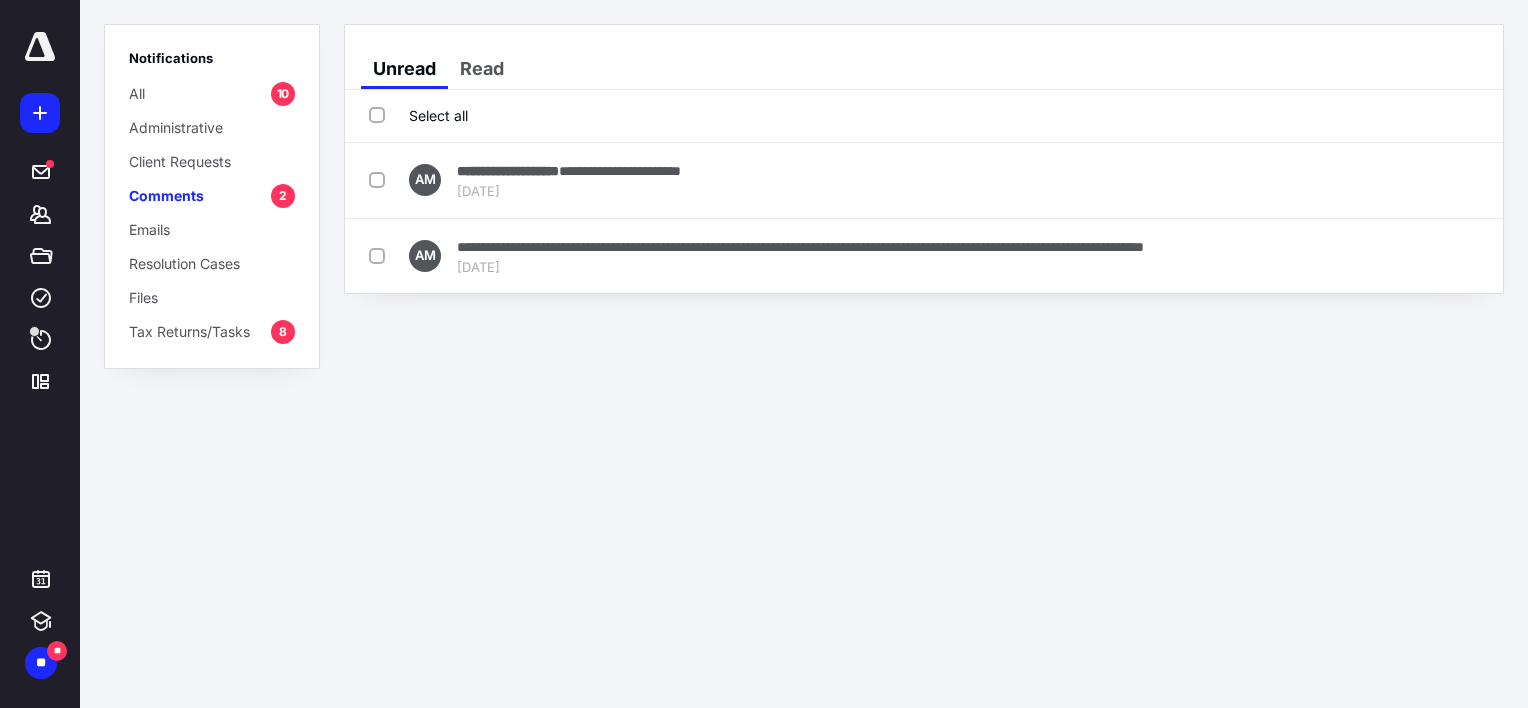 click at bounding box center [40, 47] 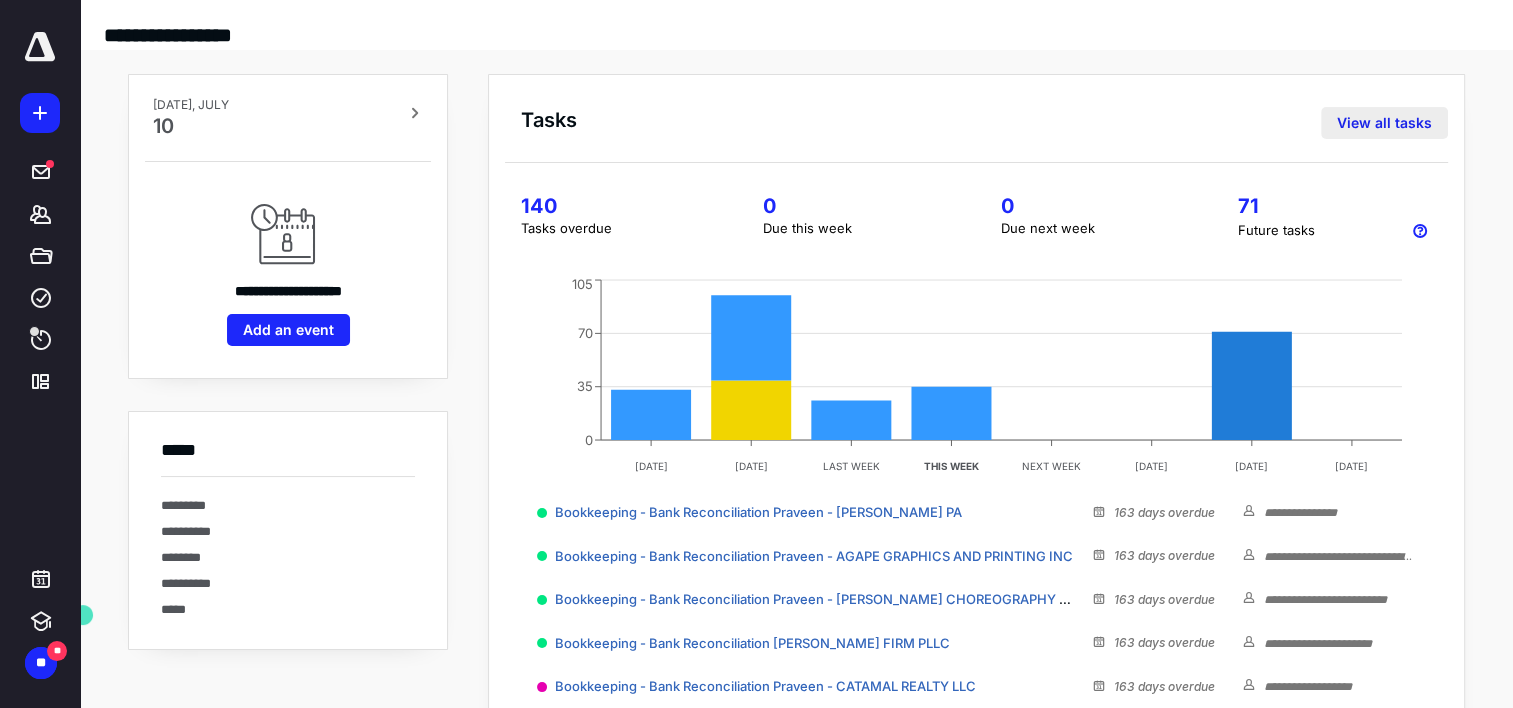 click on "View all tasks" at bounding box center (1384, 123) 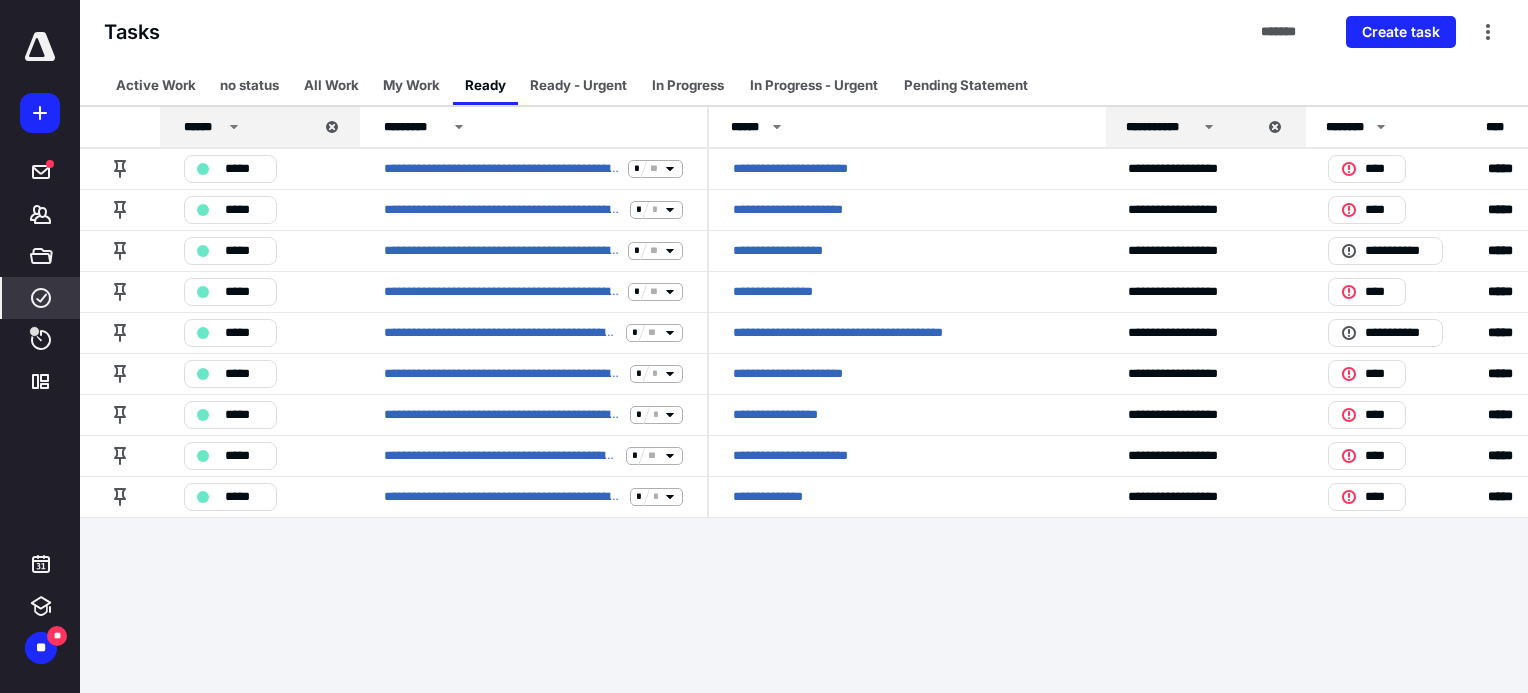 click on "**********" at bounding box center (764, 346) 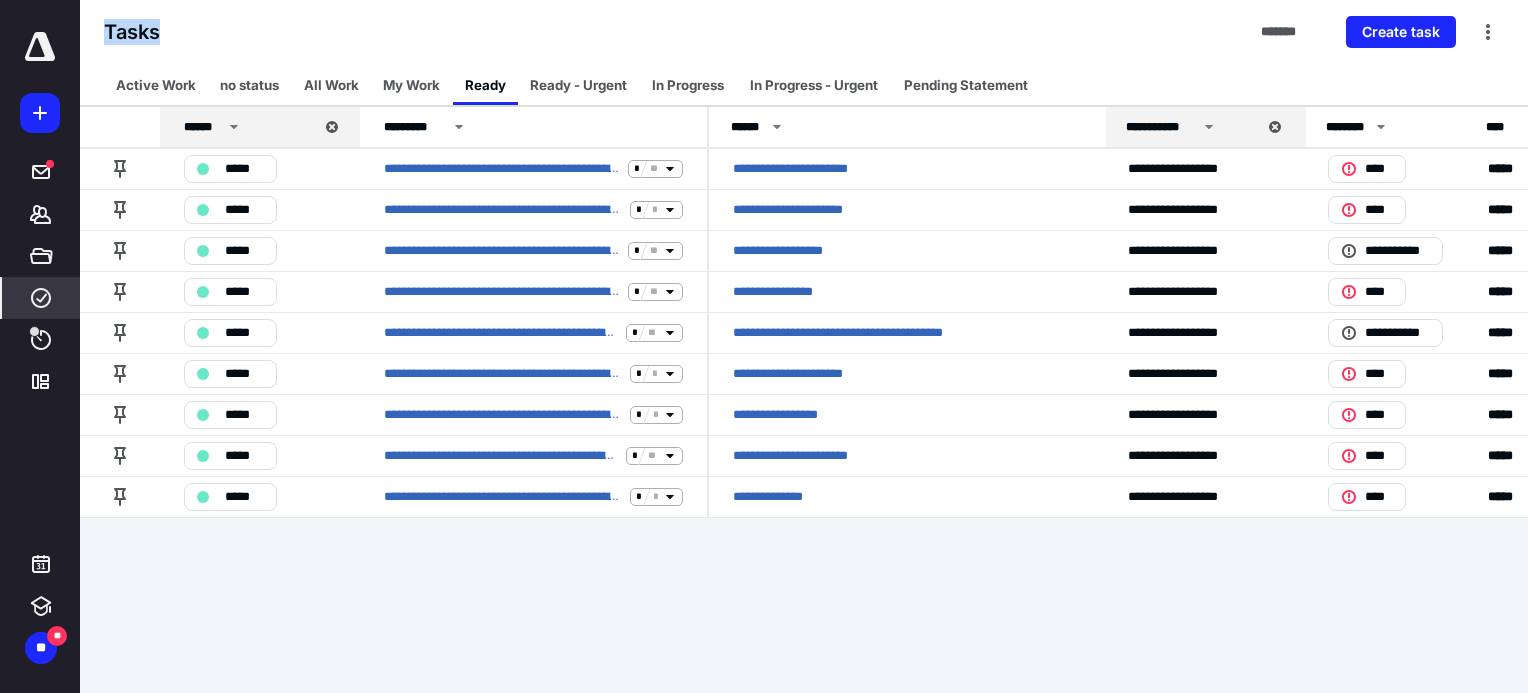 click on "**********" at bounding box center [764, 346] 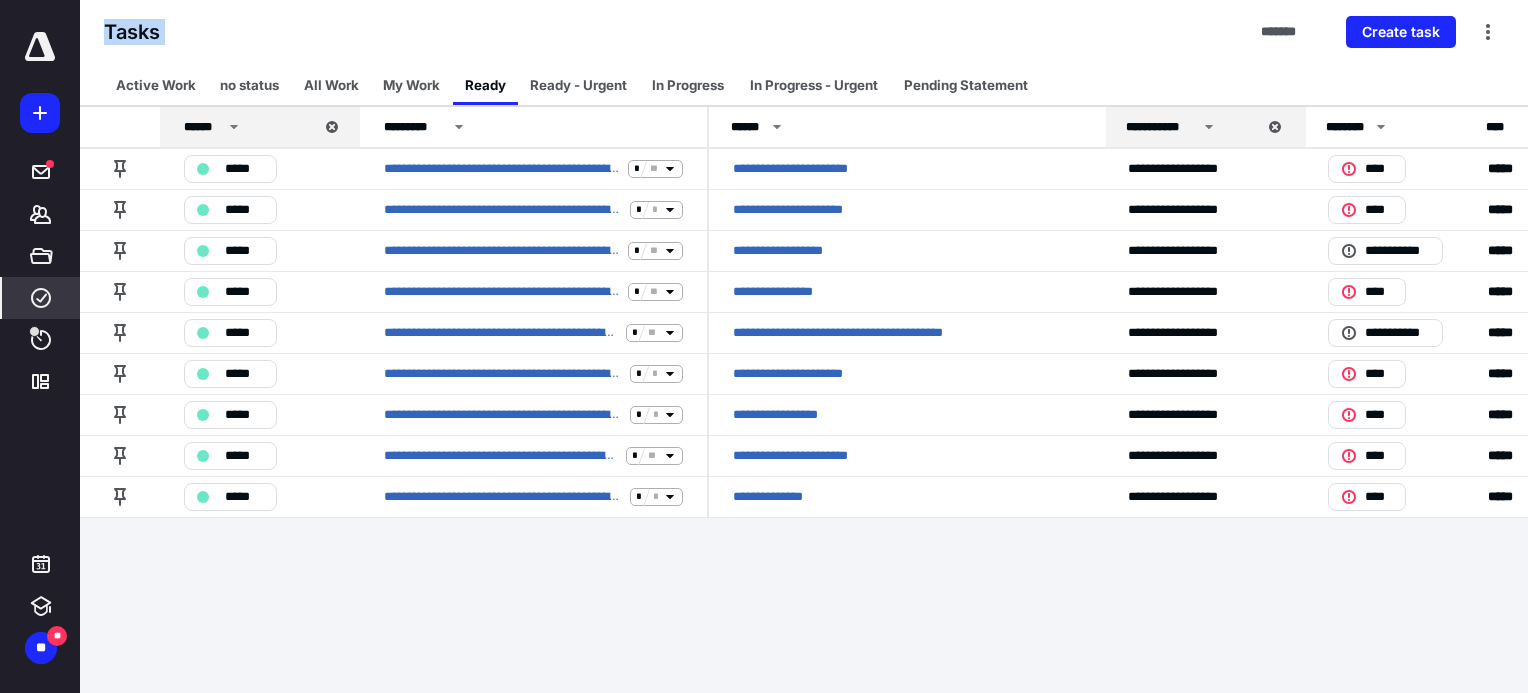 click on "**********" at bounding box center [764, 346] 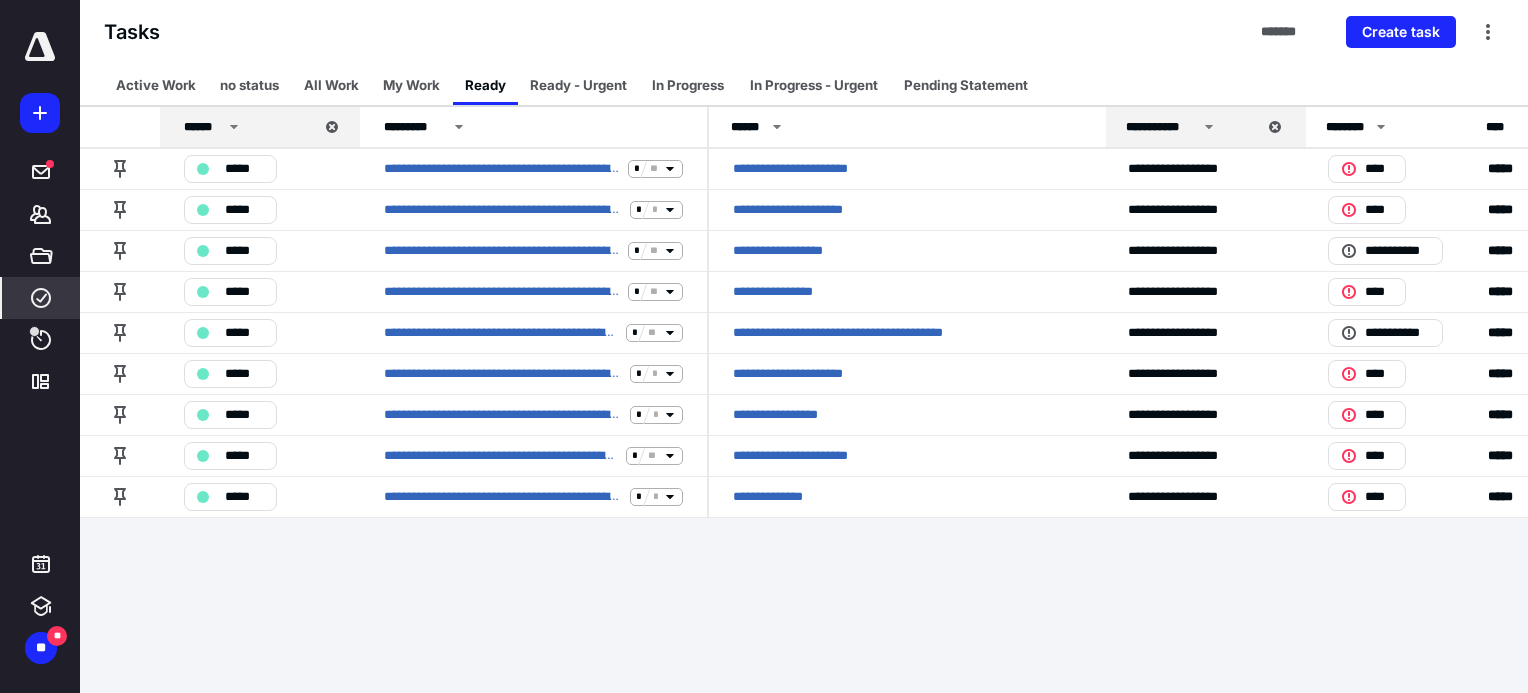 drag, startPoint x: 988, startPoint y: 605, endPoint x: 789, endPoint y: 593, distance: 199.36148 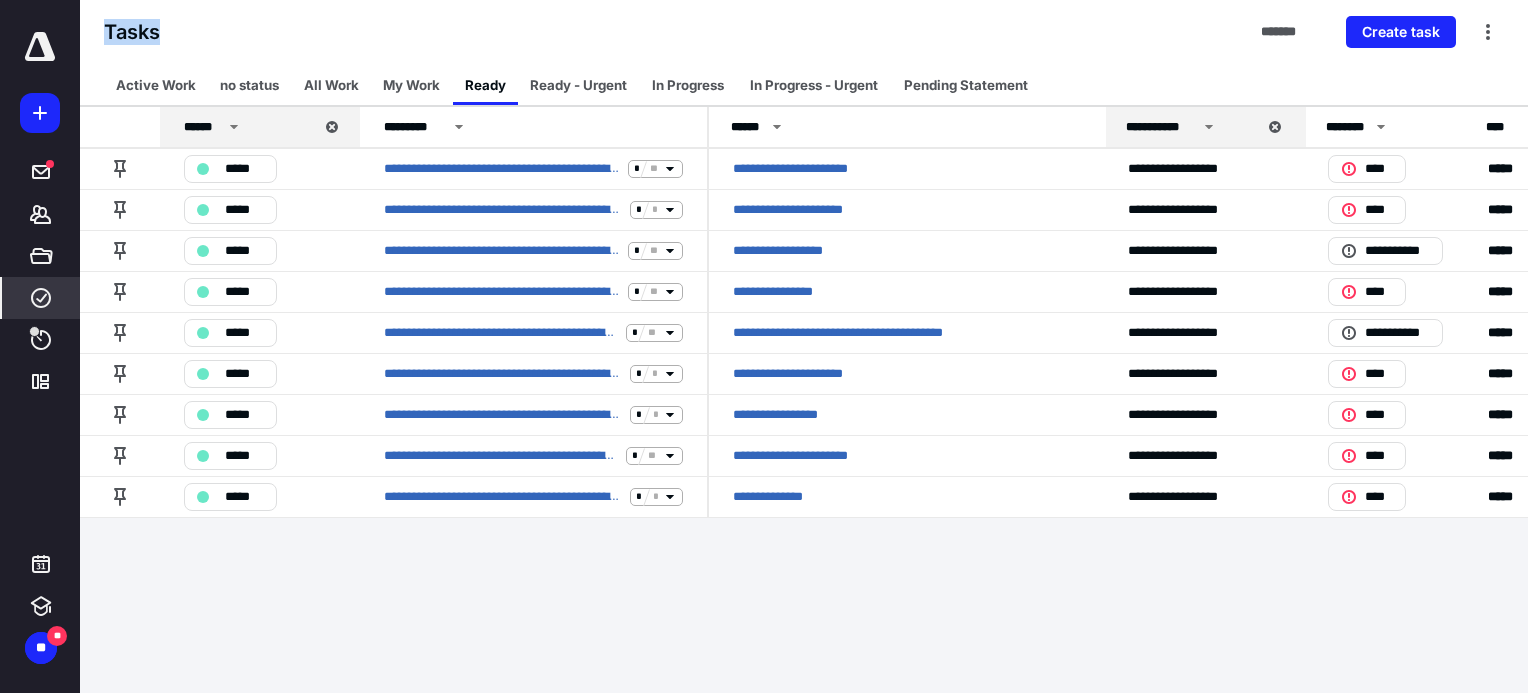 click on "**********" at bounding box center (764, 346) 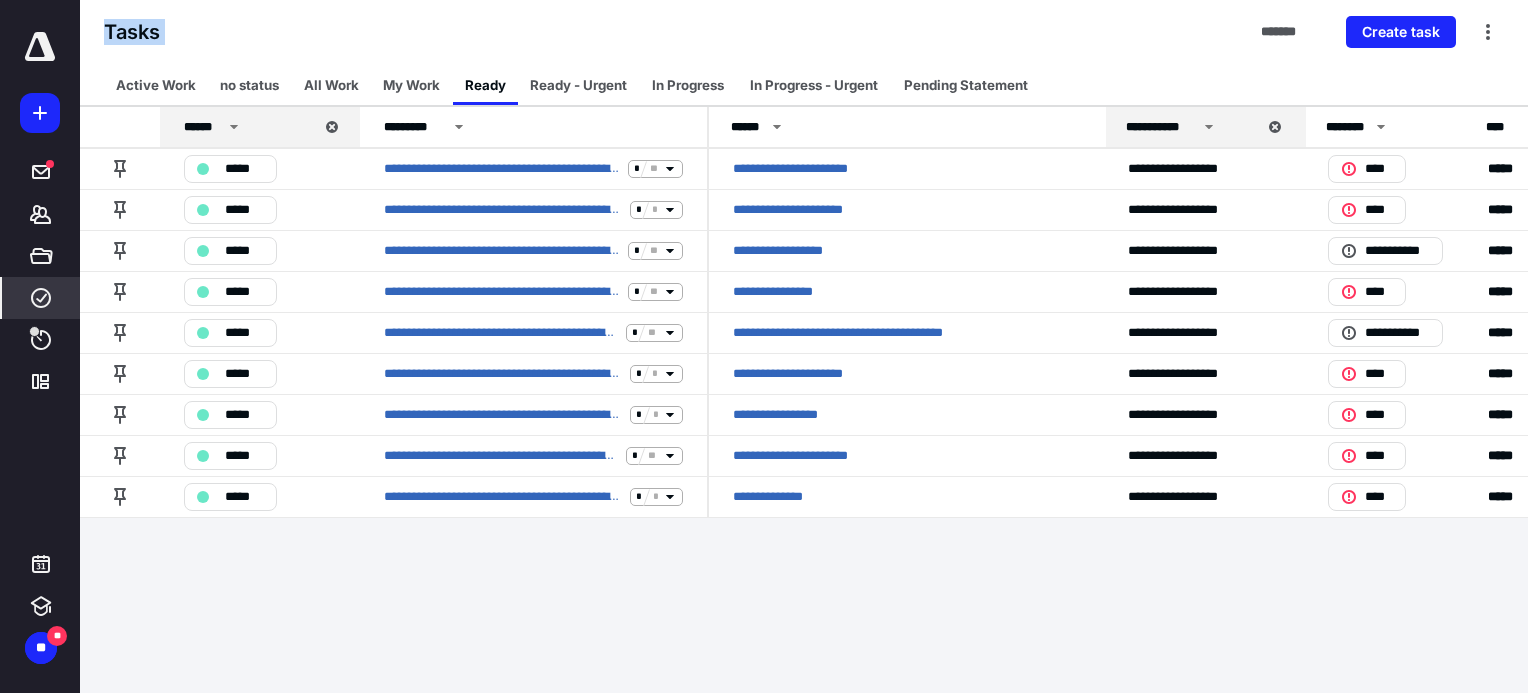 click on "**********" at bounding box center (764, 346) 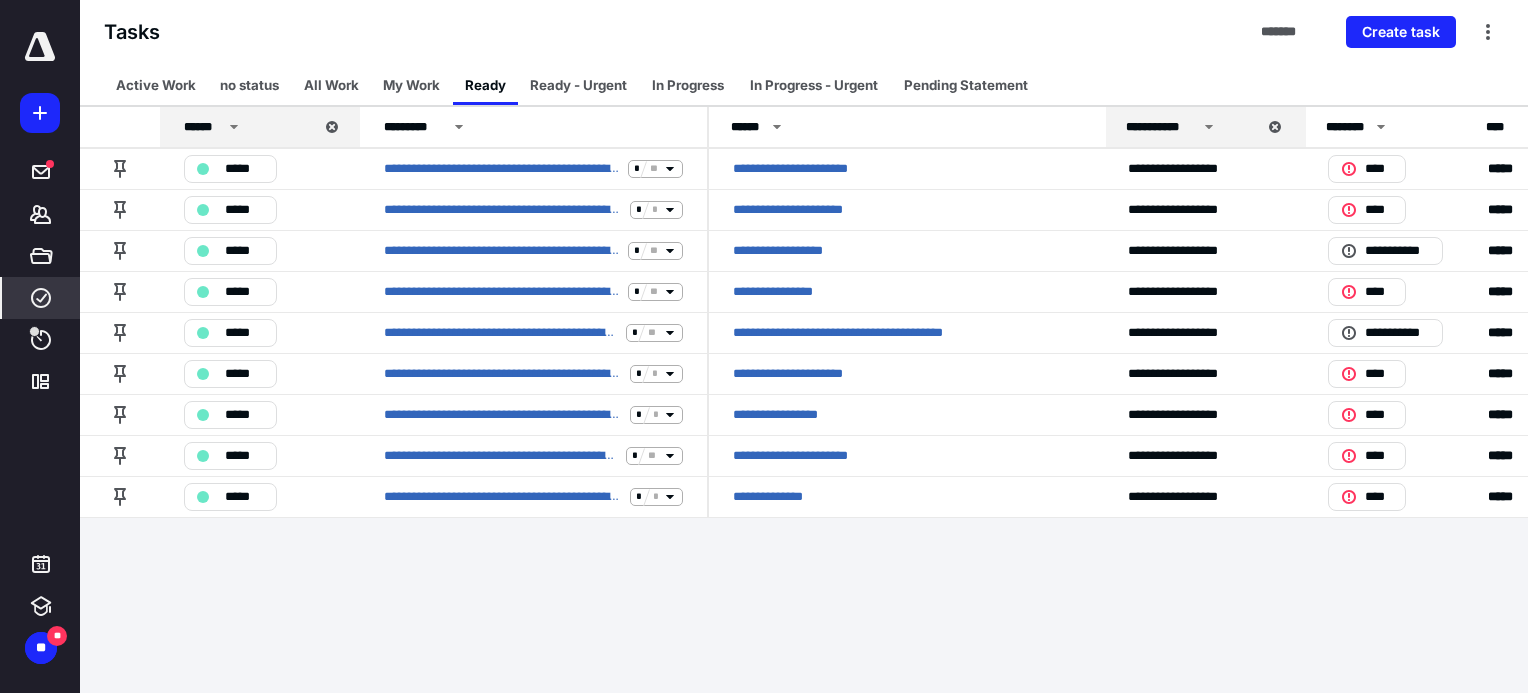 drag, startPoint x: 948, startPoint y: 572, endPoint x: 789, endPoint y: 616, distance: 164.97575 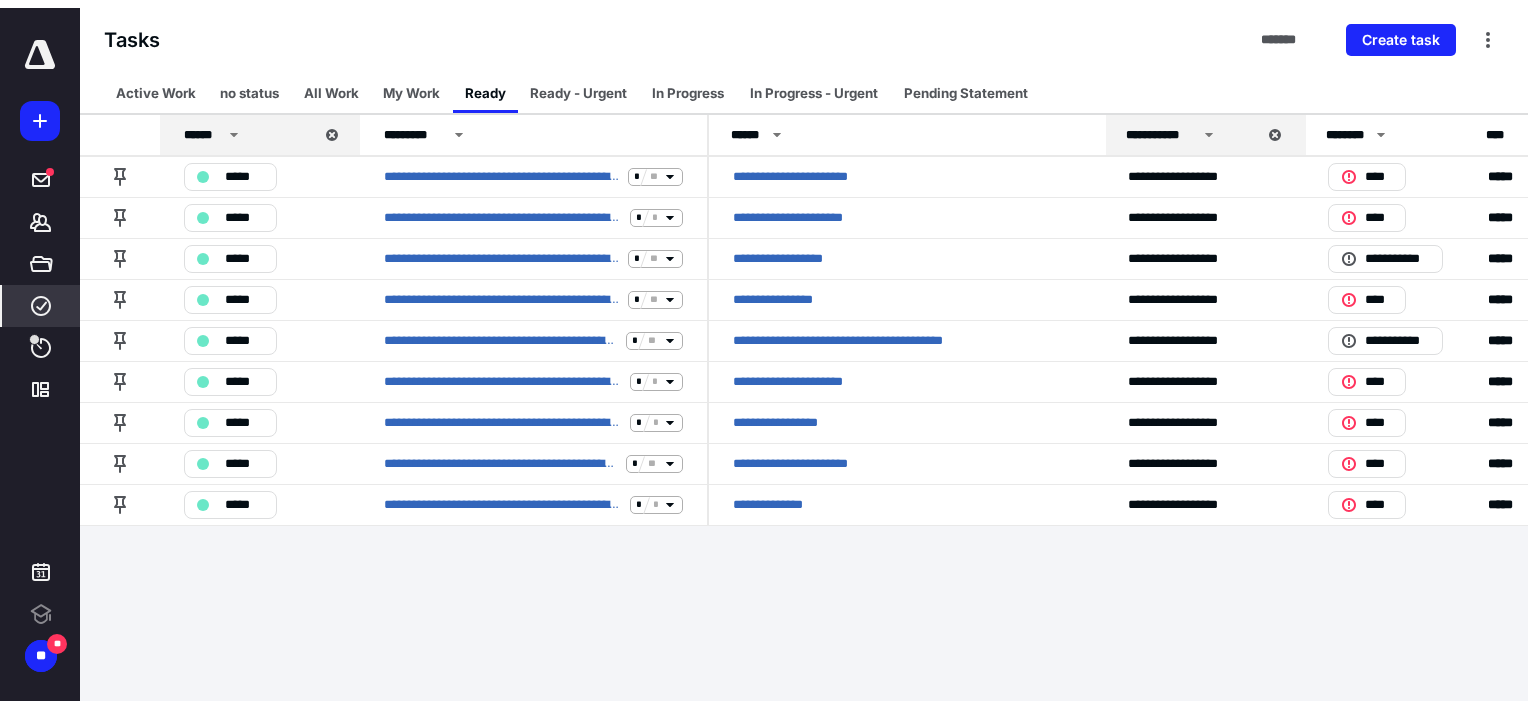 scroll, scrollTop: 0, scrollLeft: 0, axis: both 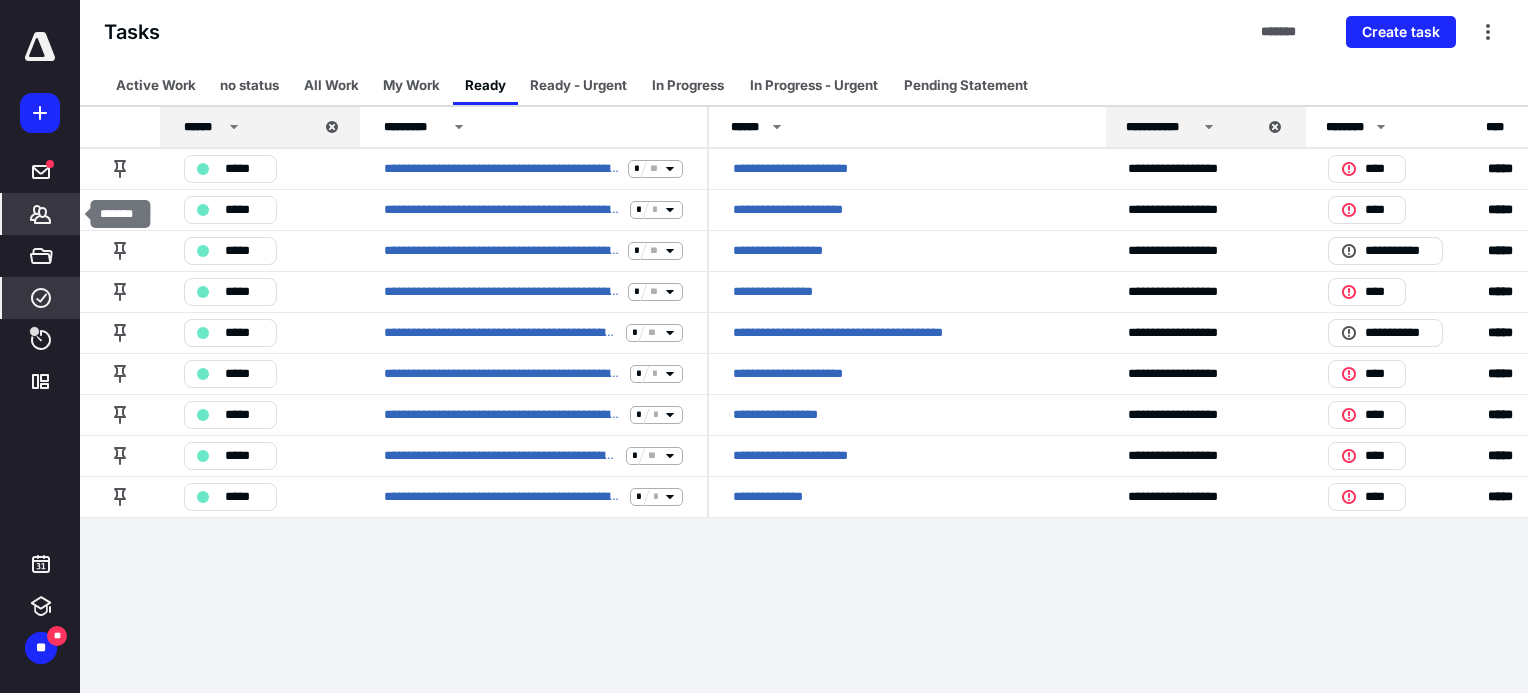 click 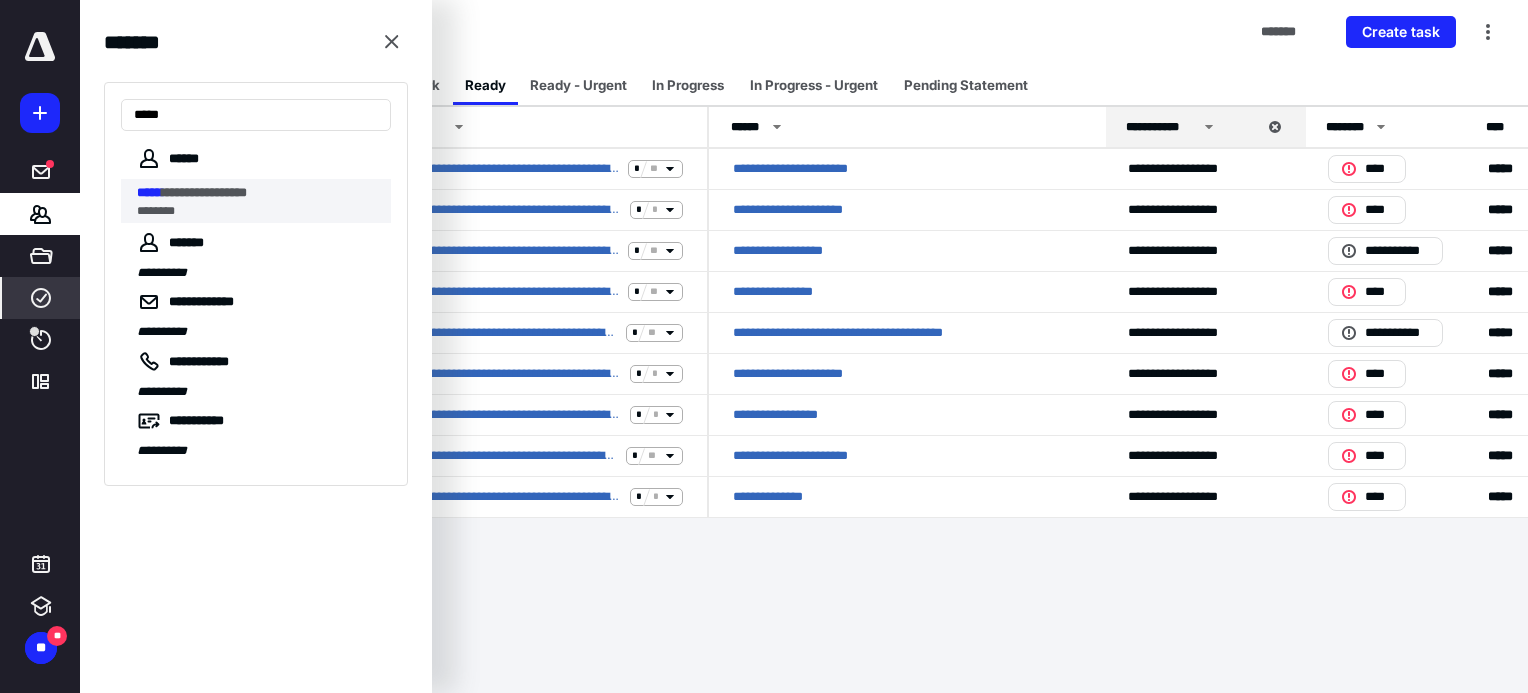 type on "*****" 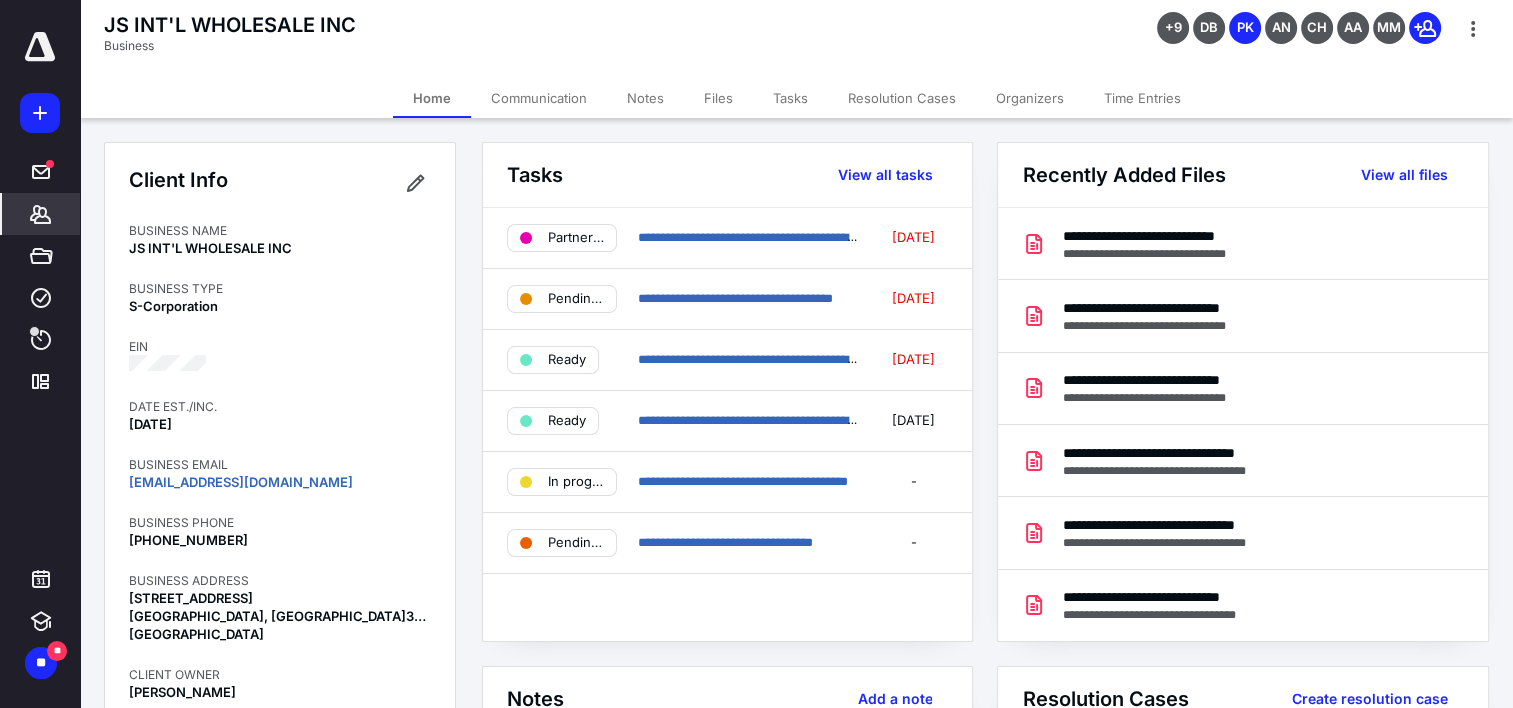 click on "Time Entries" at bounding box center [1142, 98] 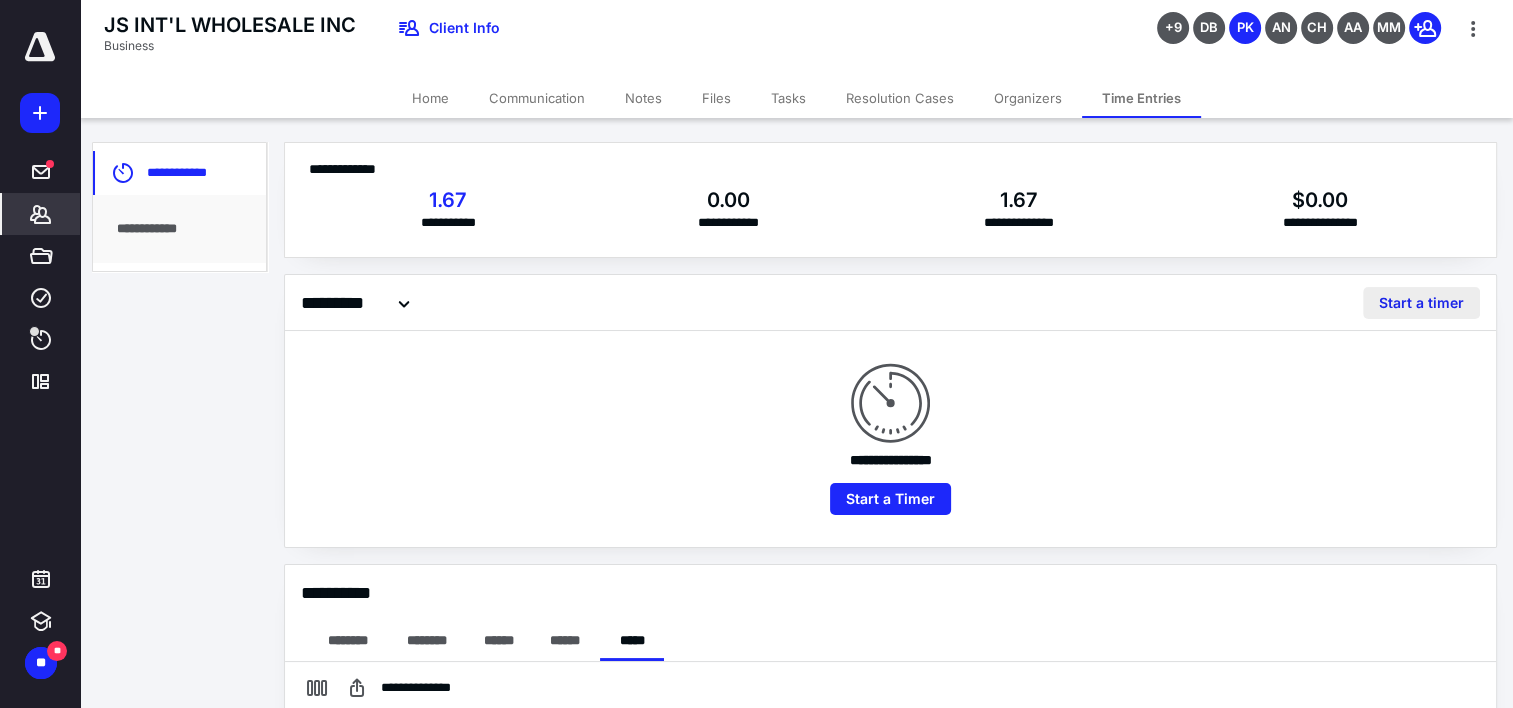 click on "Start a timer" at bounding box center (1421, 303) 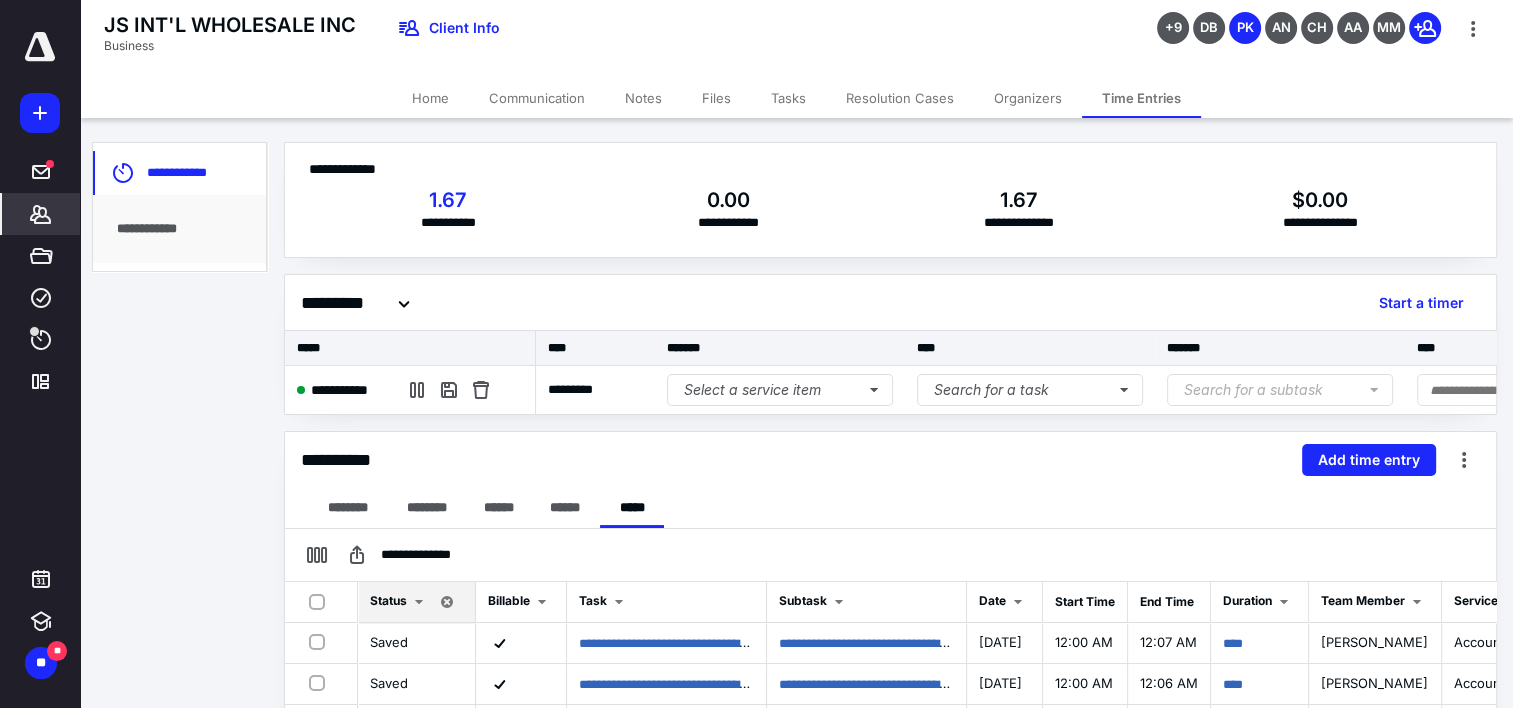 click on "Files" at bounding box center [716, 98] 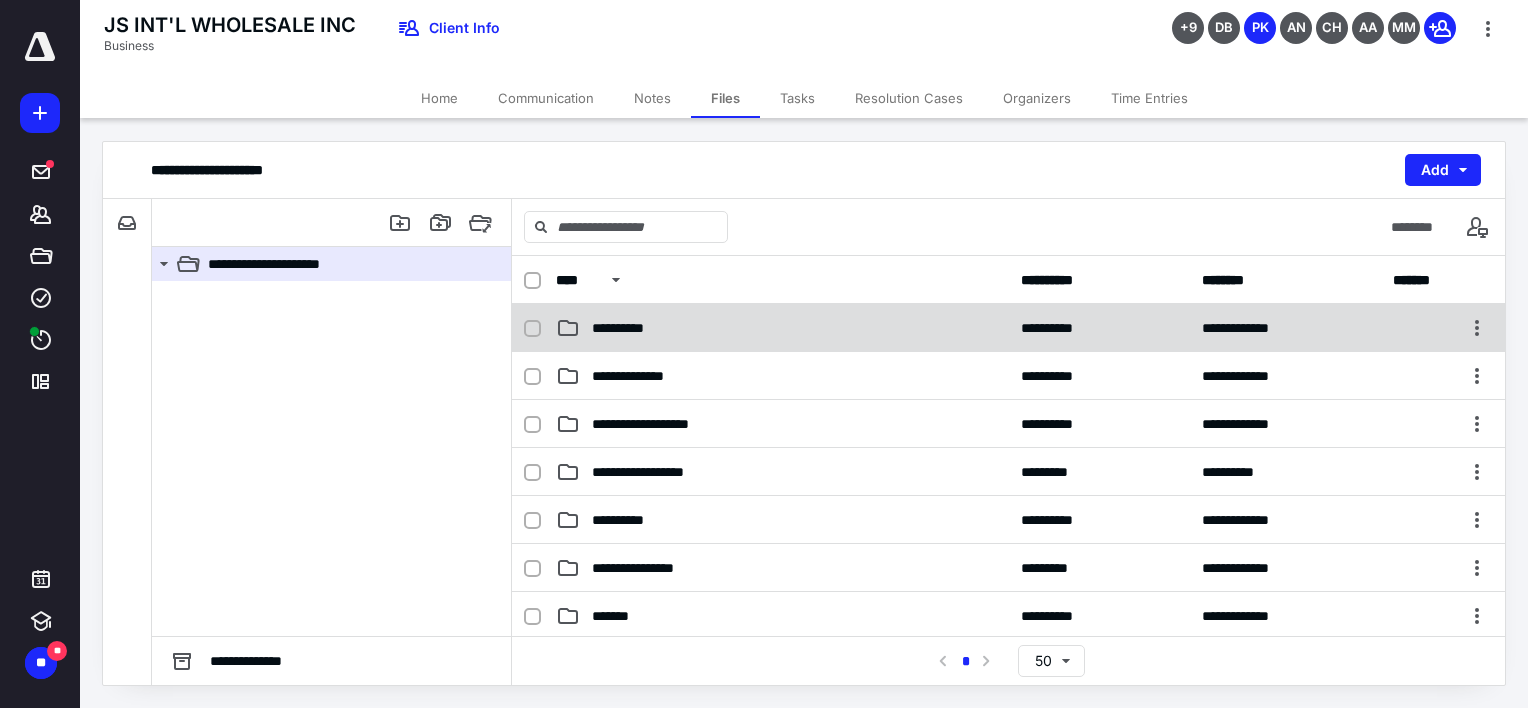 click on "**********" at bounding box center [629, 328] 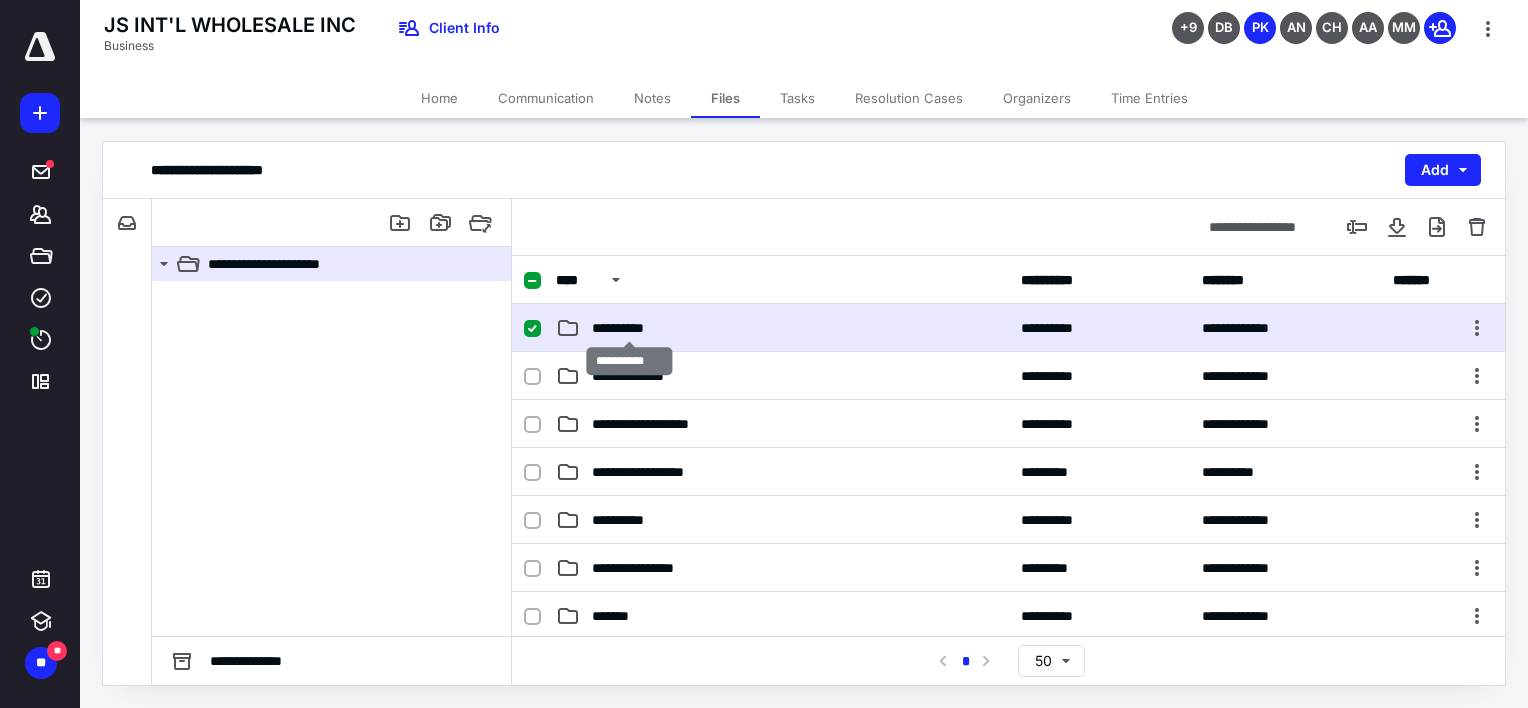 click on "**********" at bounding box center (629, 328) 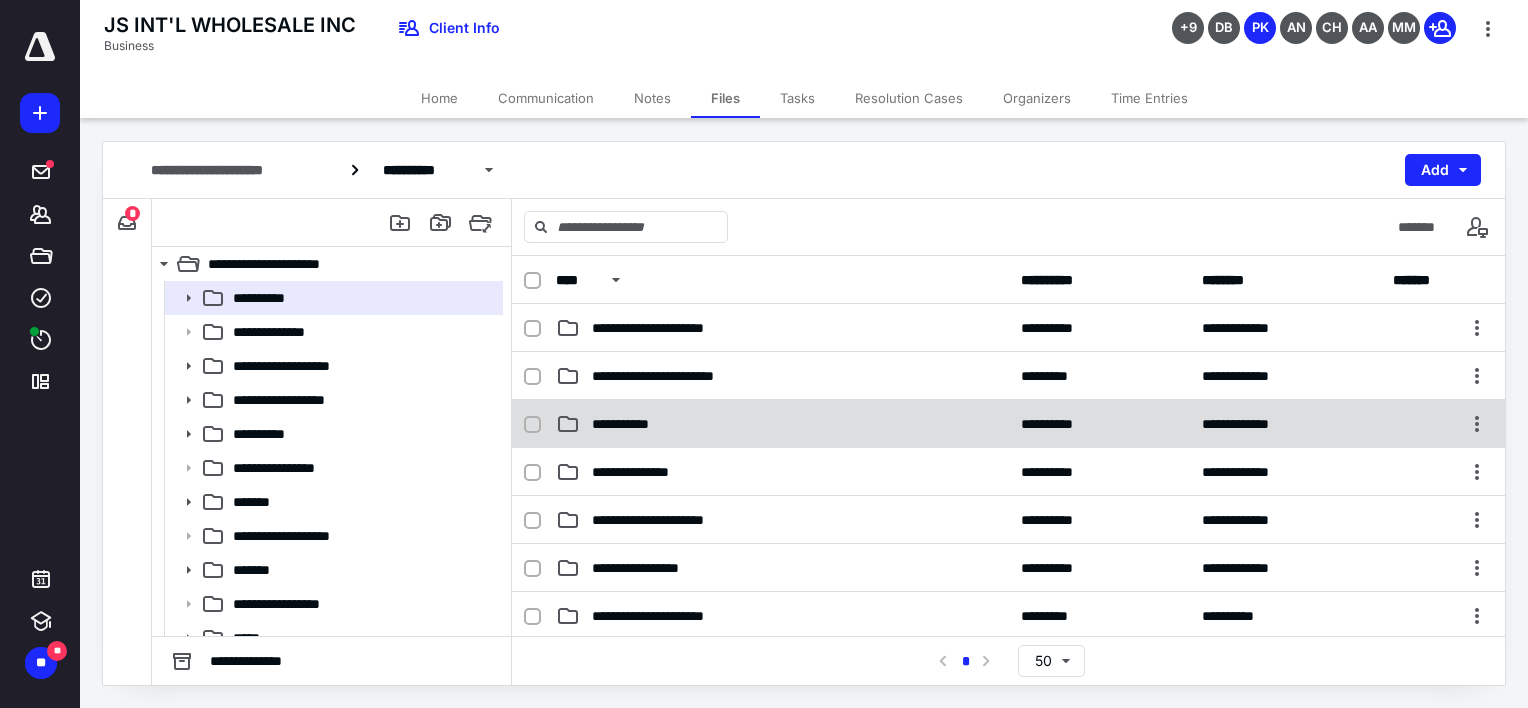 click 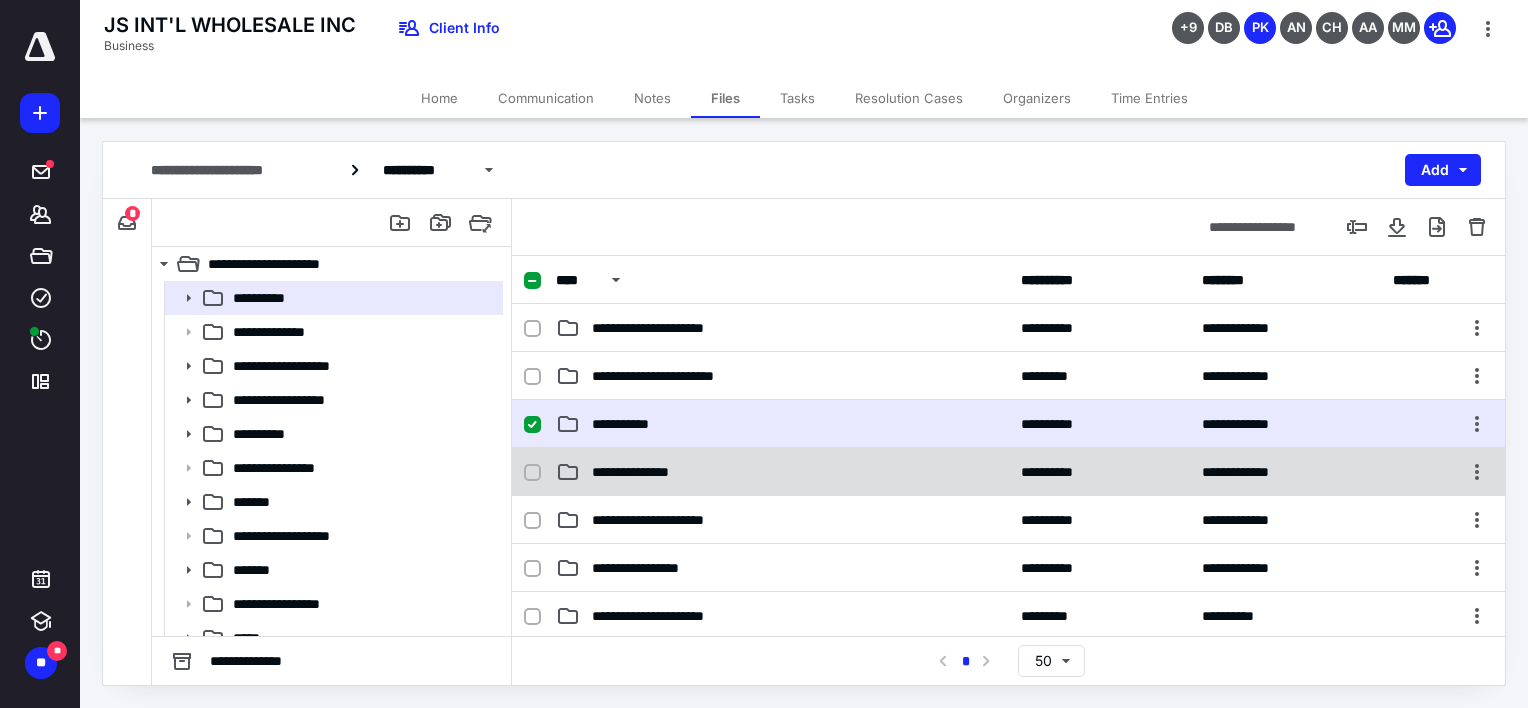 click 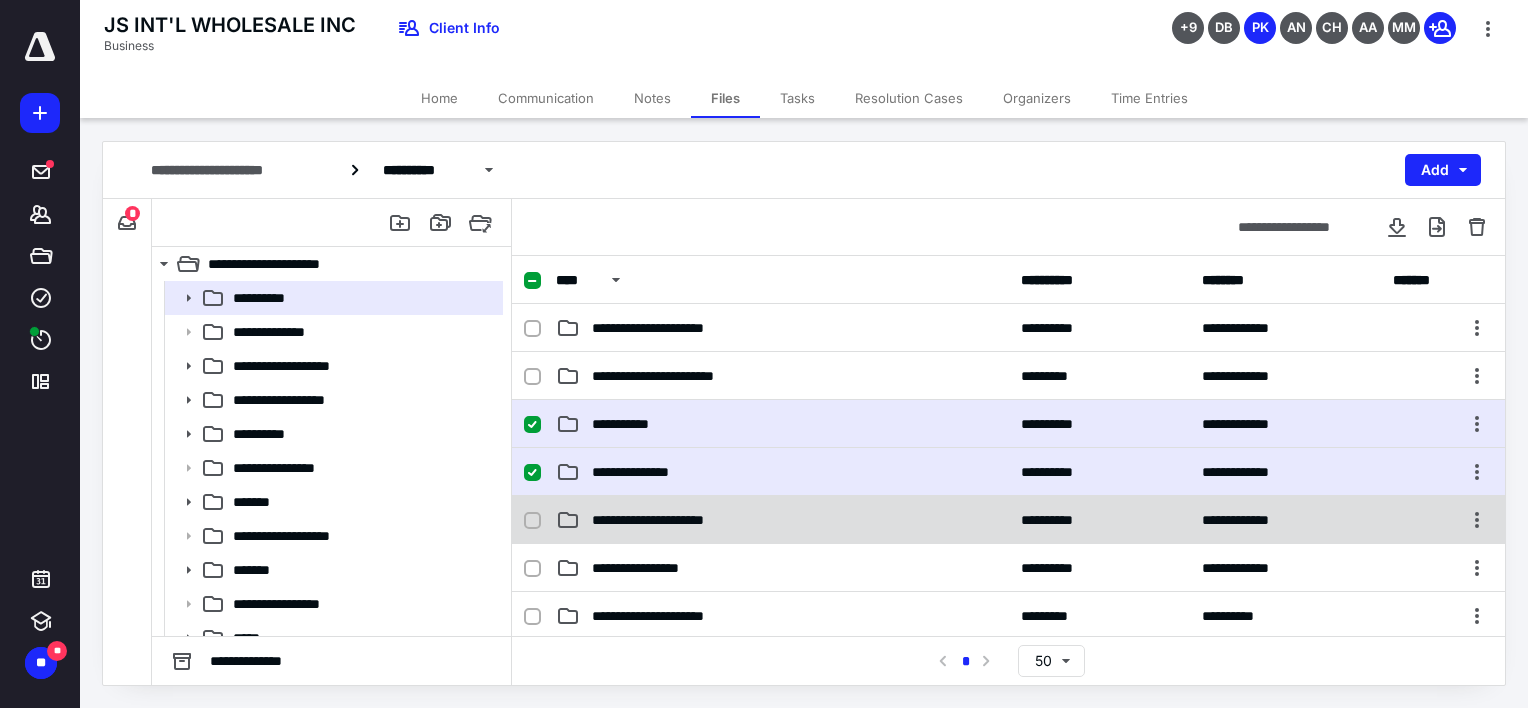 click 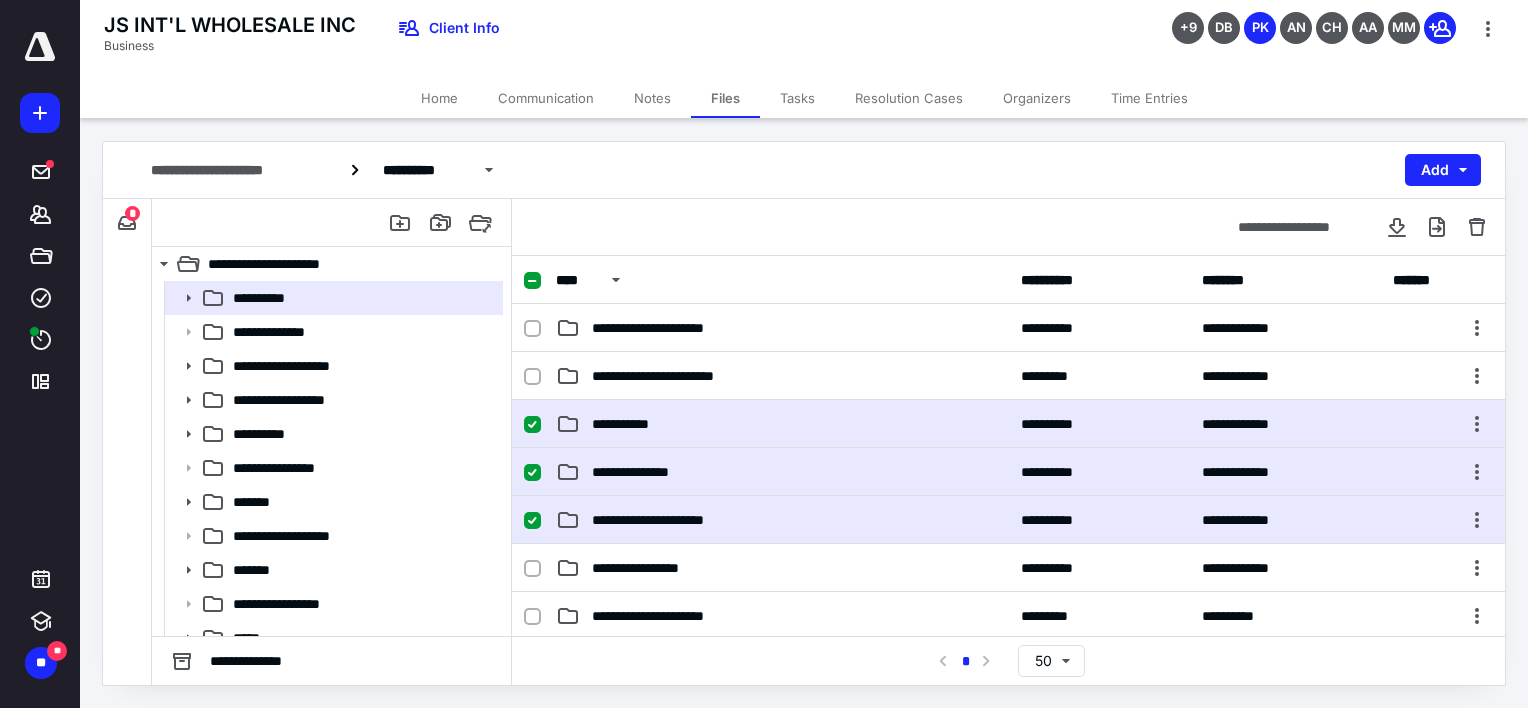 checkbox on "true" 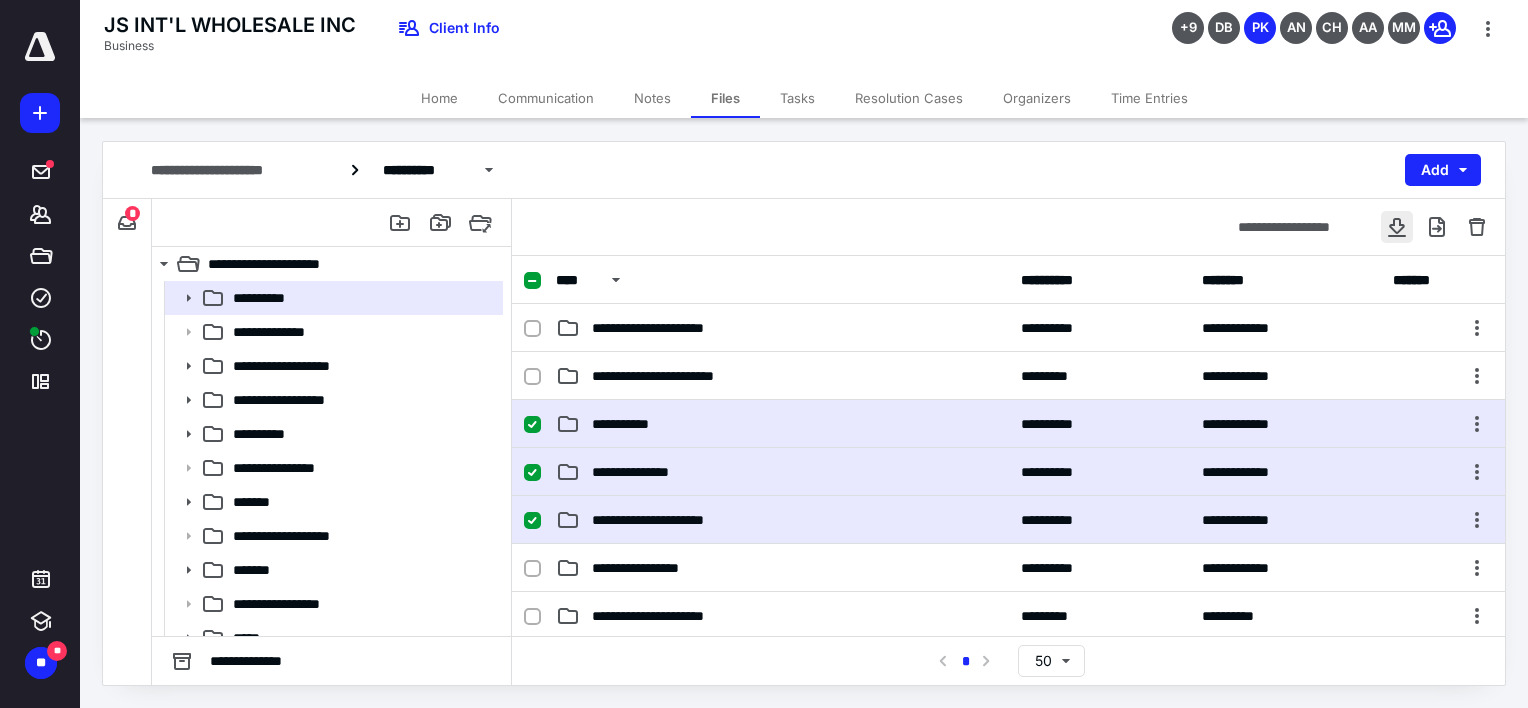 click at bounding box center [1397, 227] 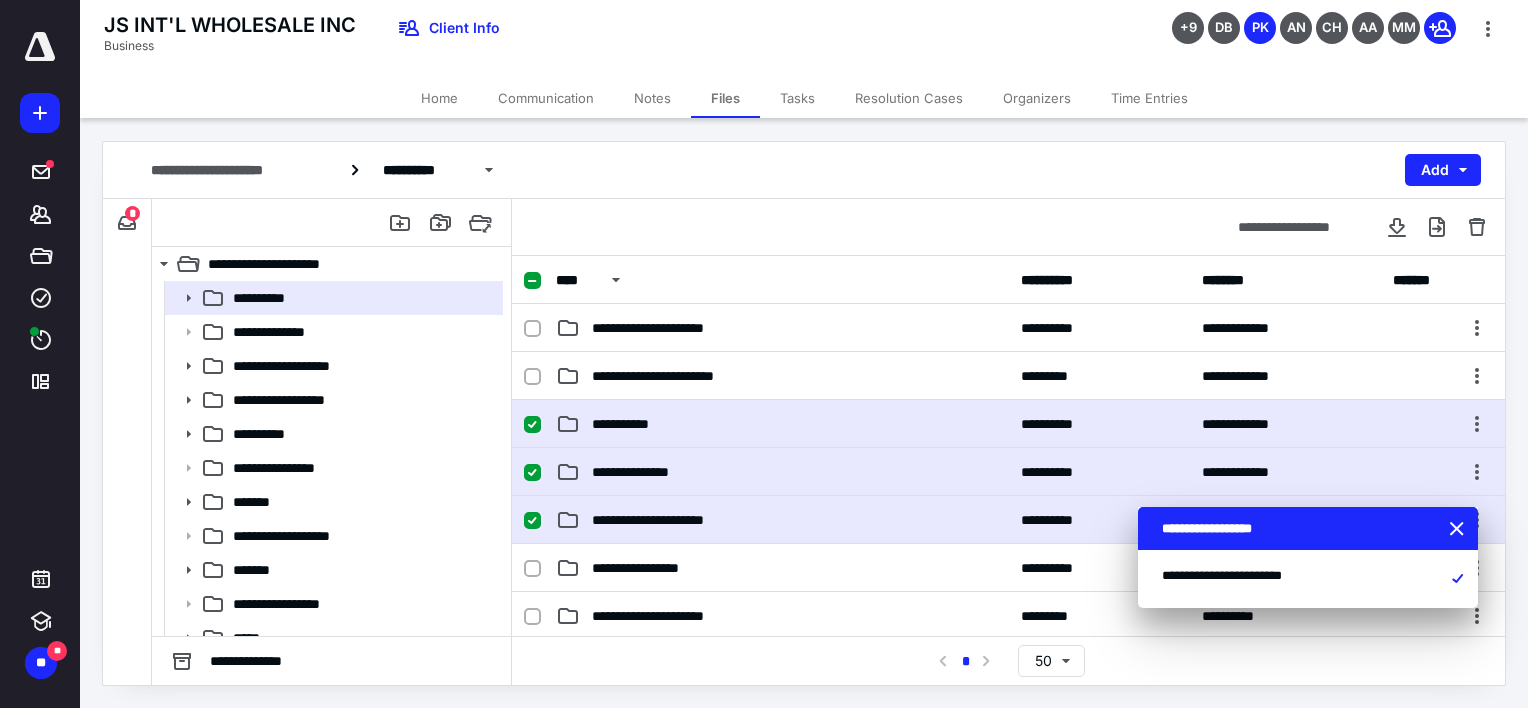 click on "JS INT'L WHOLESALE INC Business Client Info +9 DB PK AN CH AA MM" at bounding box center (804, 39) 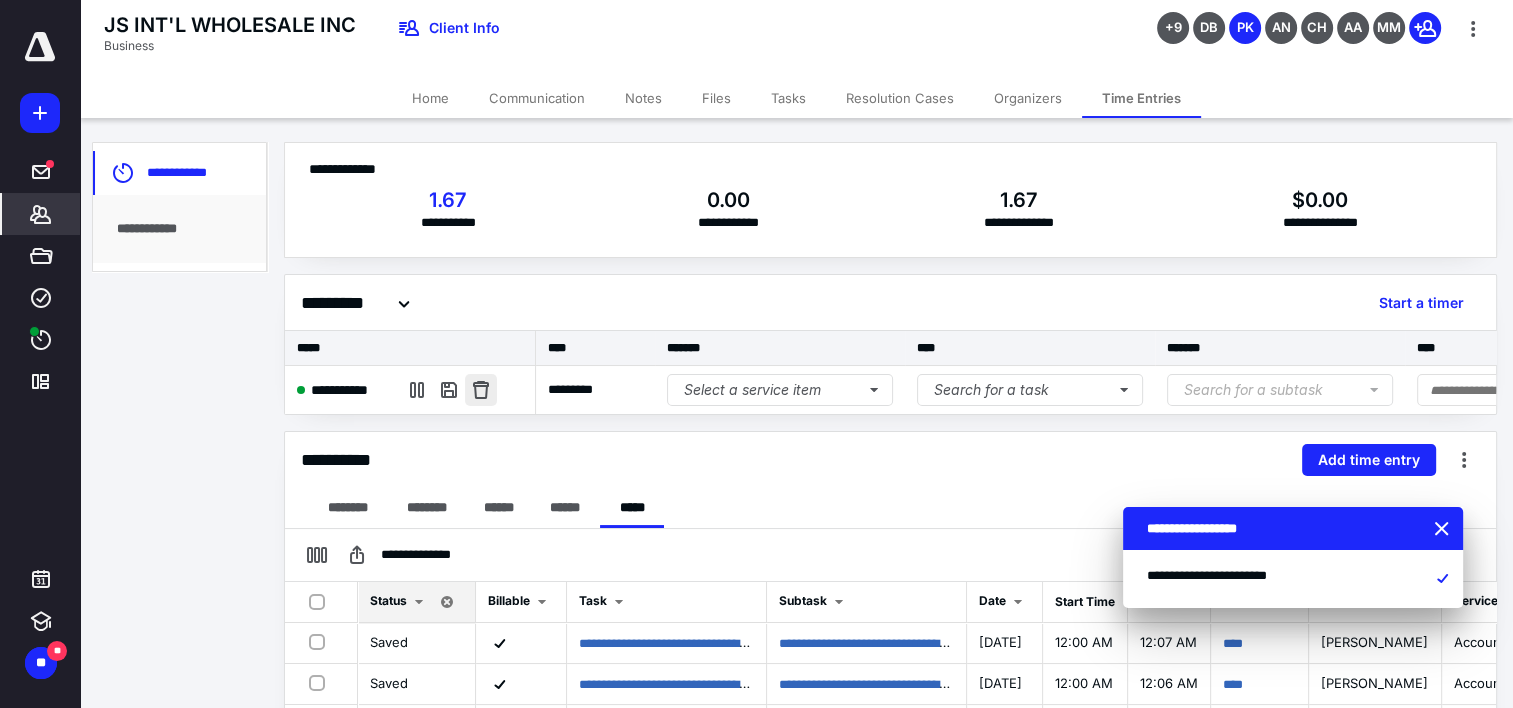 click at bounding box center [481, 390] 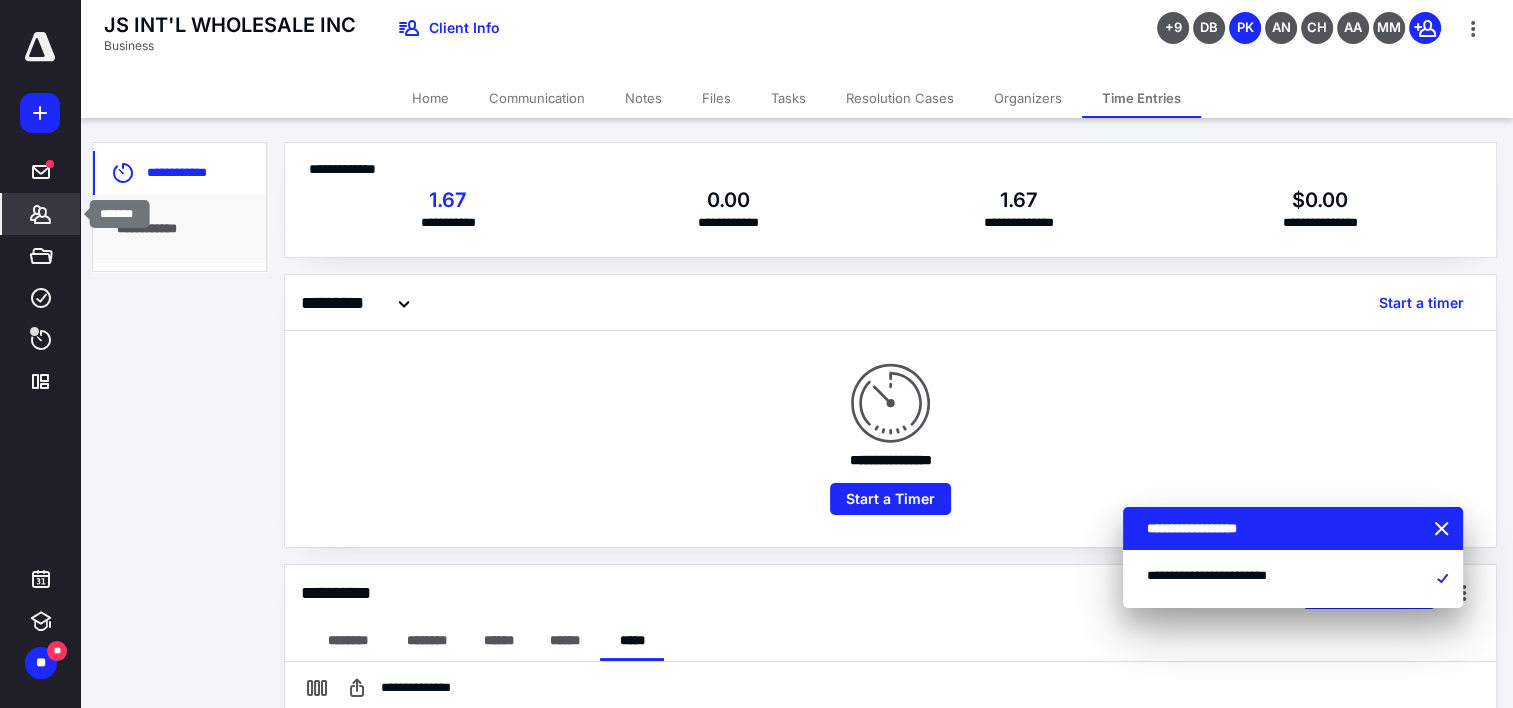 click 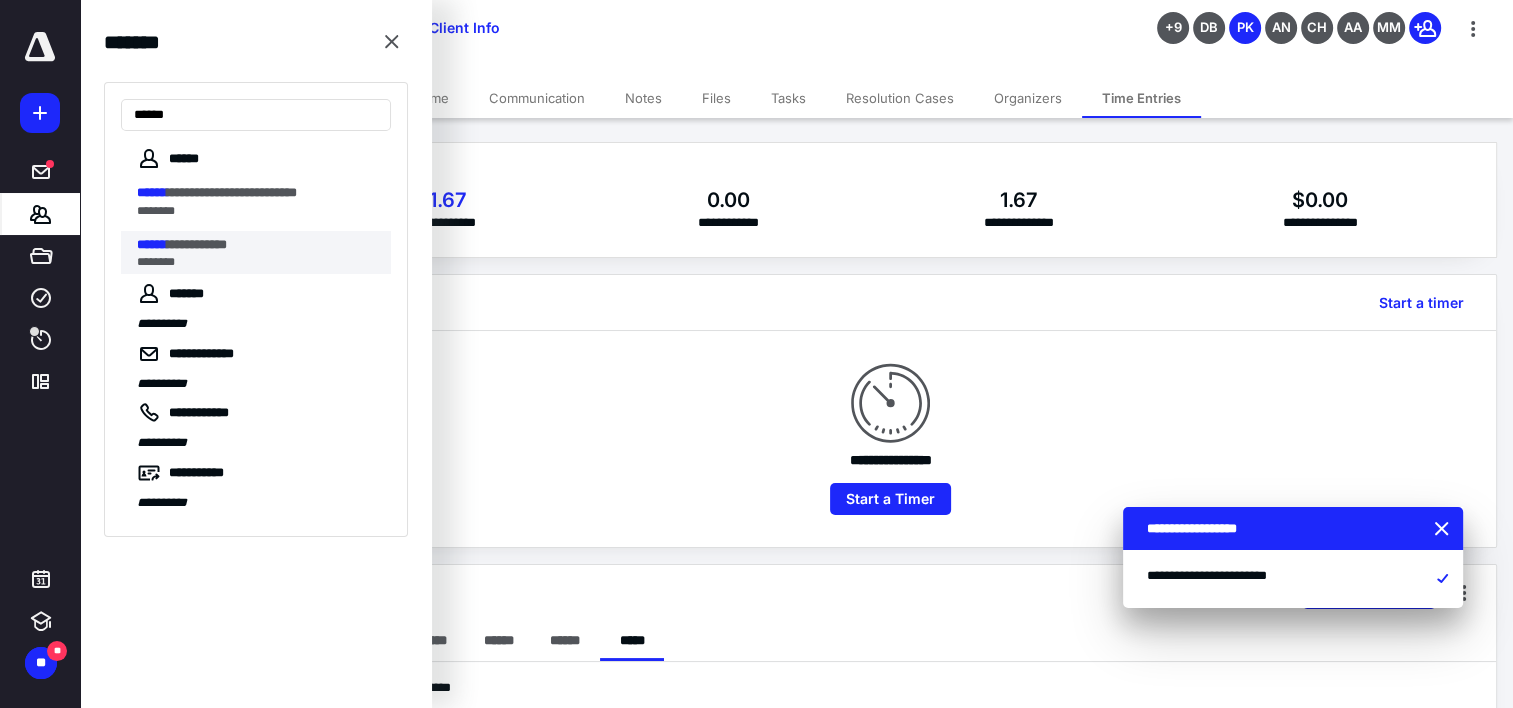 type on "******" 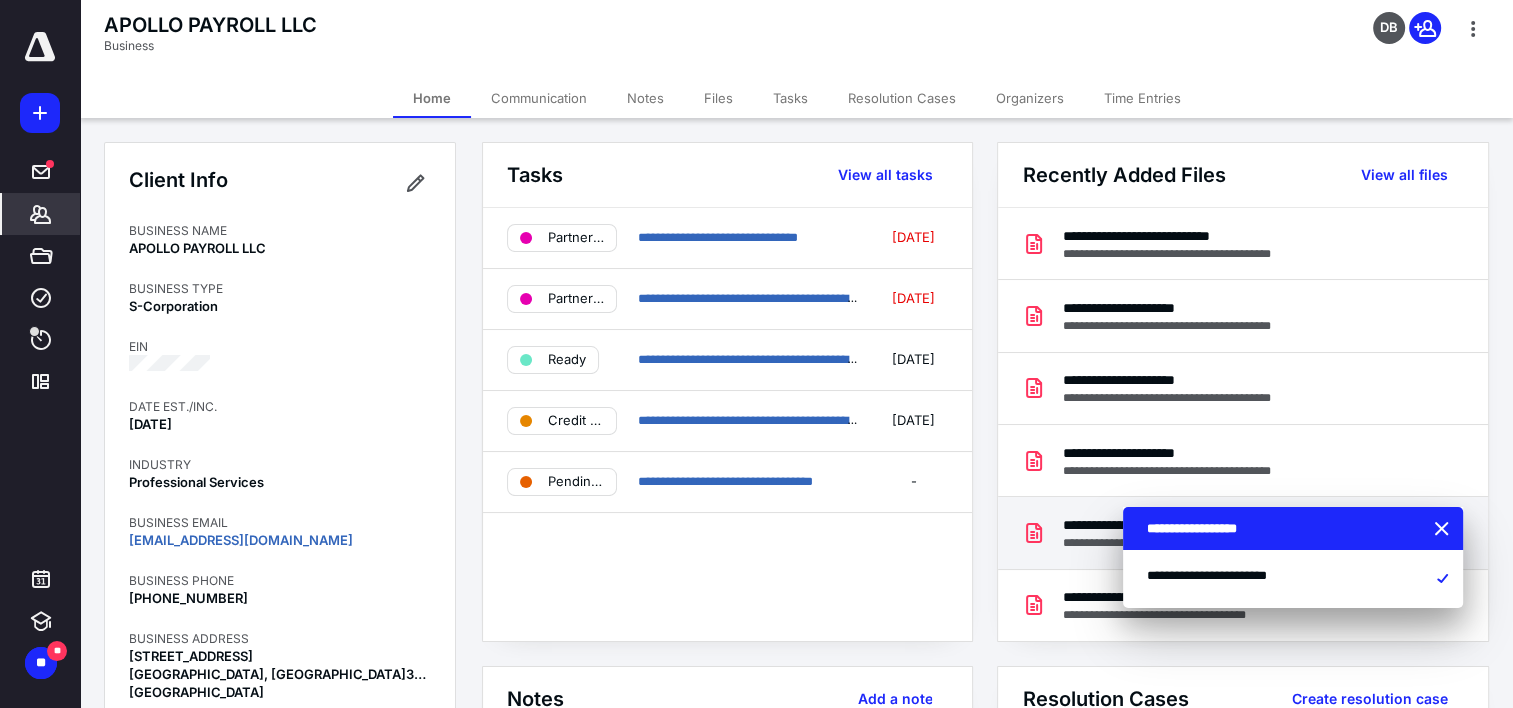click at bounding box center (1444, 530) 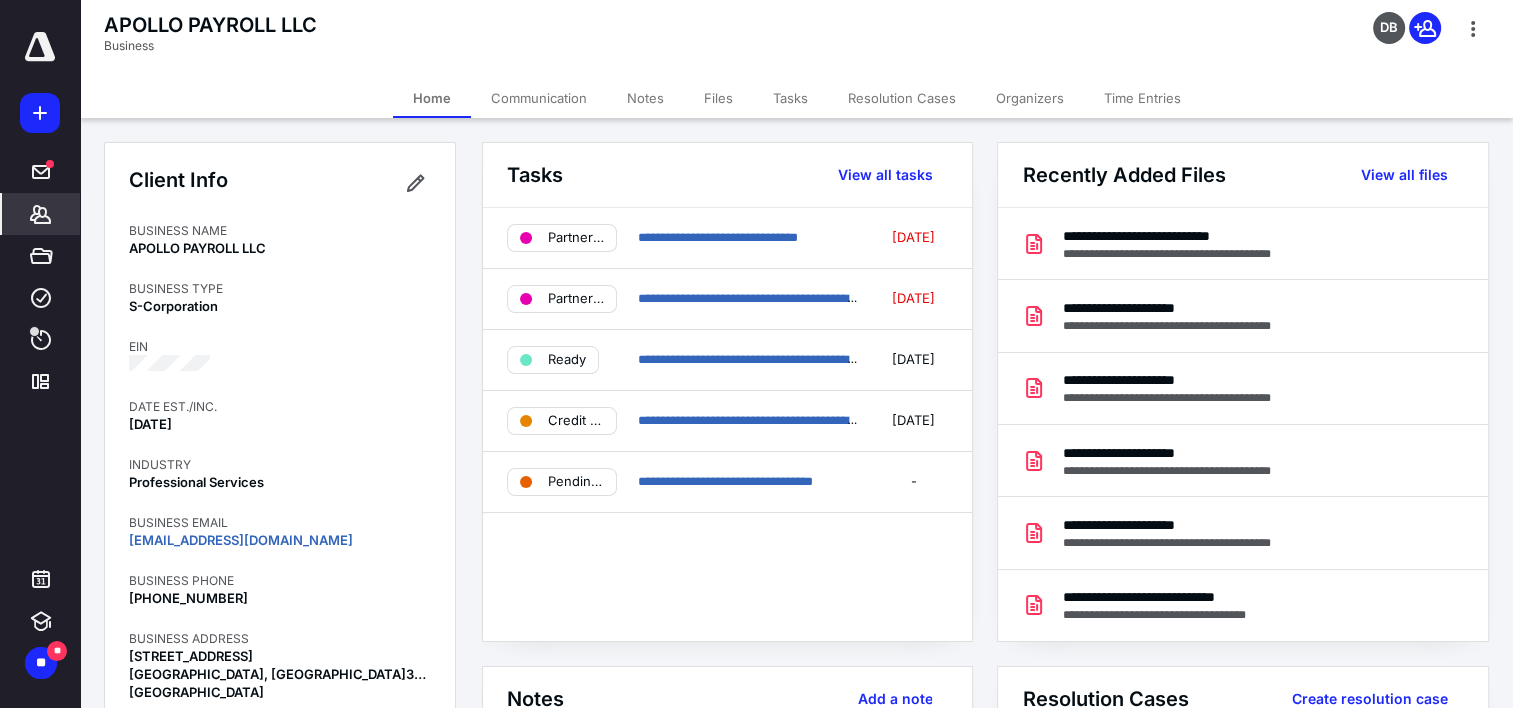 click on "Time Entries" at bounding box center (1142, 98) 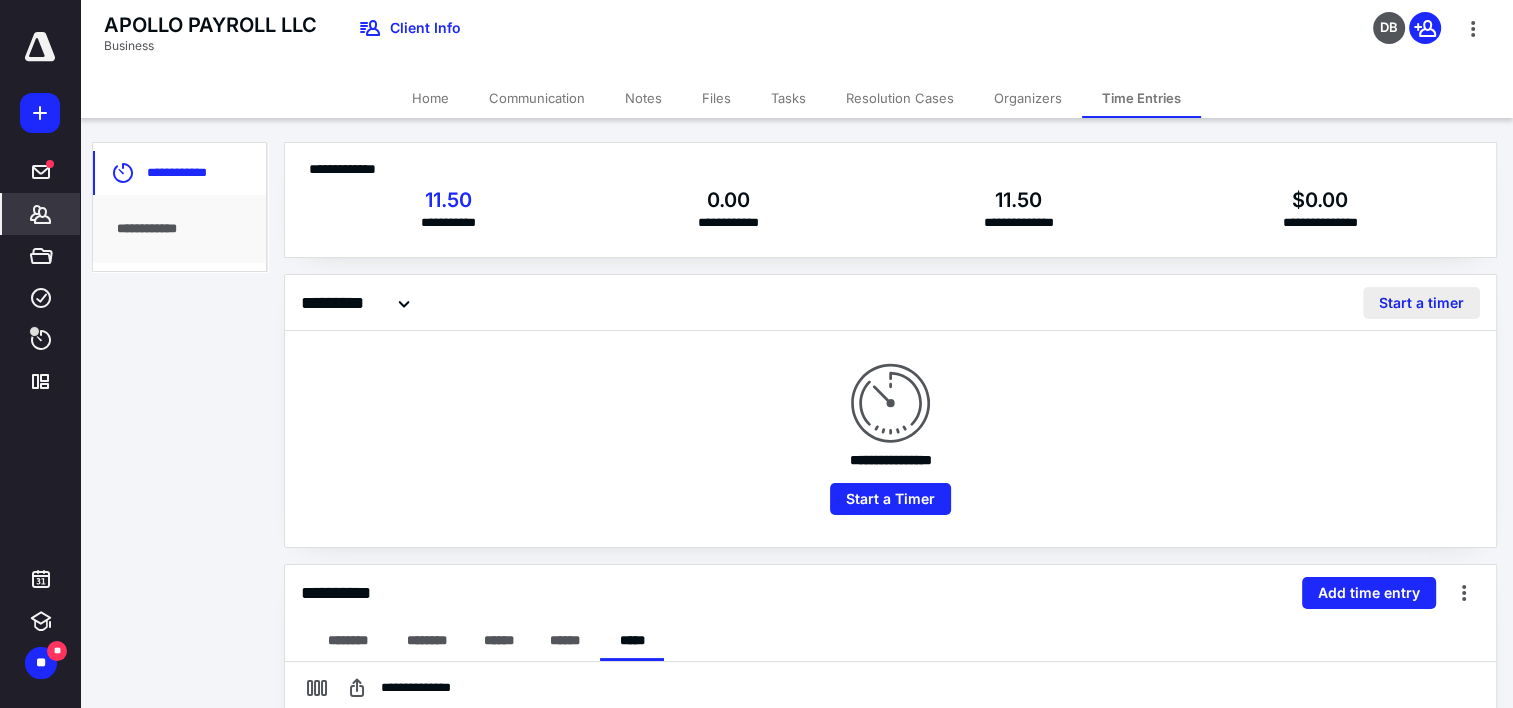 click on "Start a timer" at bounding box center (1421, 303) 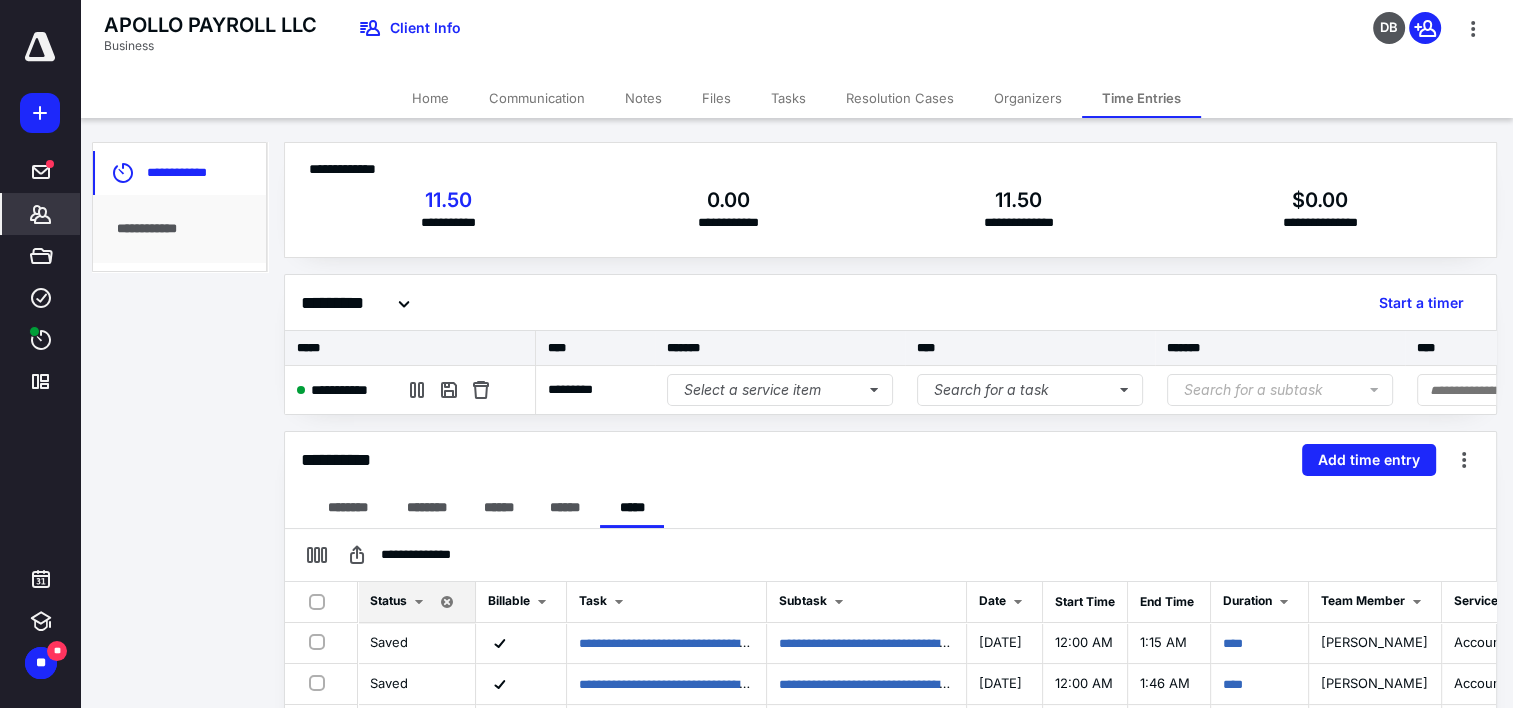 click on "Files" at bounding box center (716, 98) 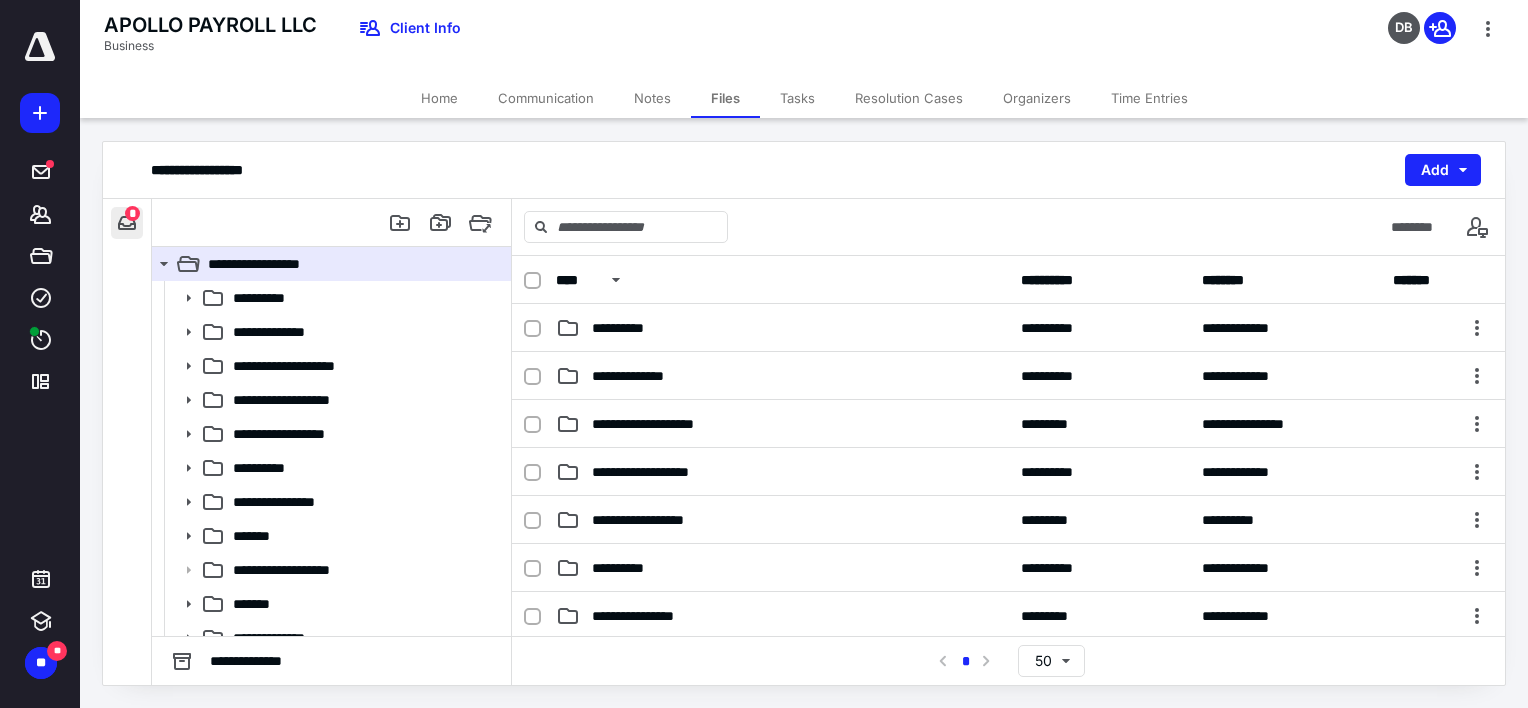 click at bounding box center [127, 223] 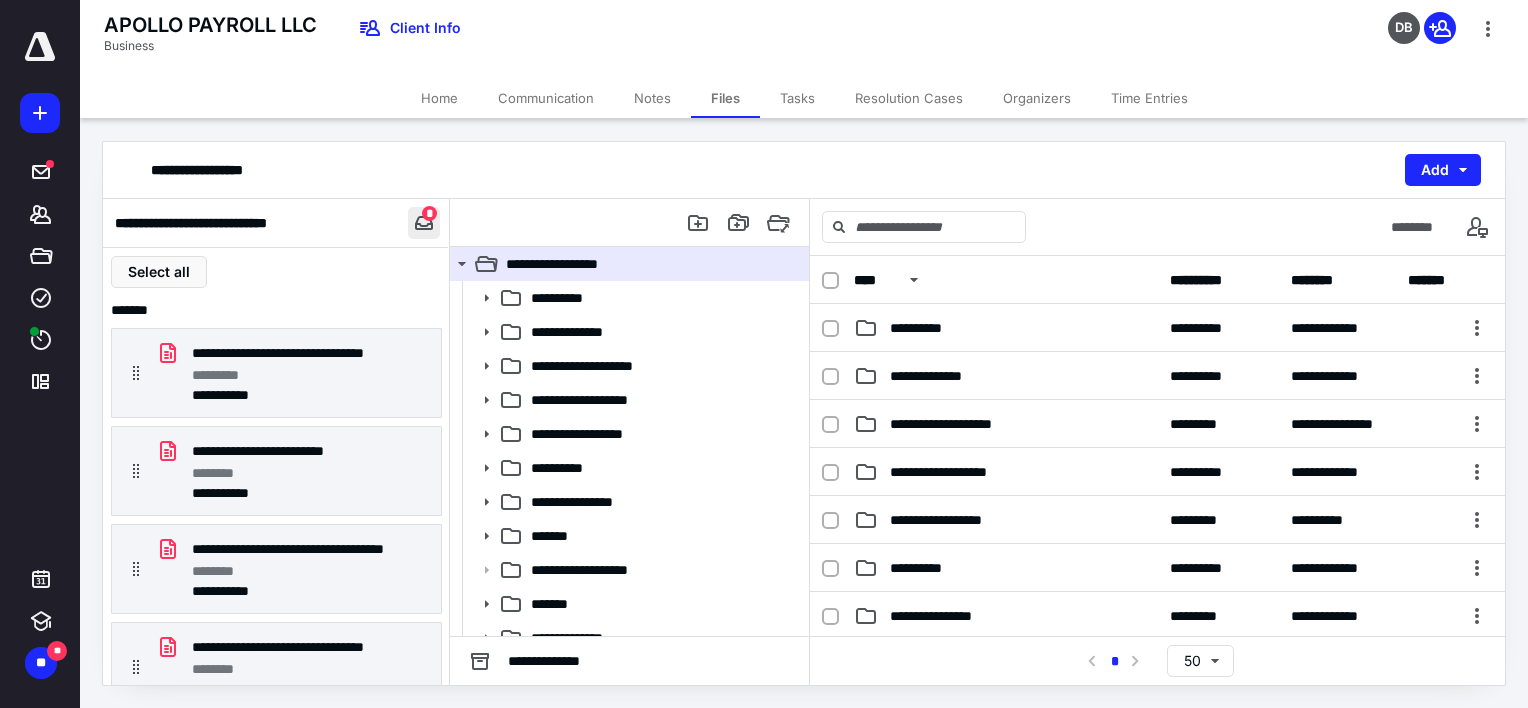 click at bounding box center (424, 223) 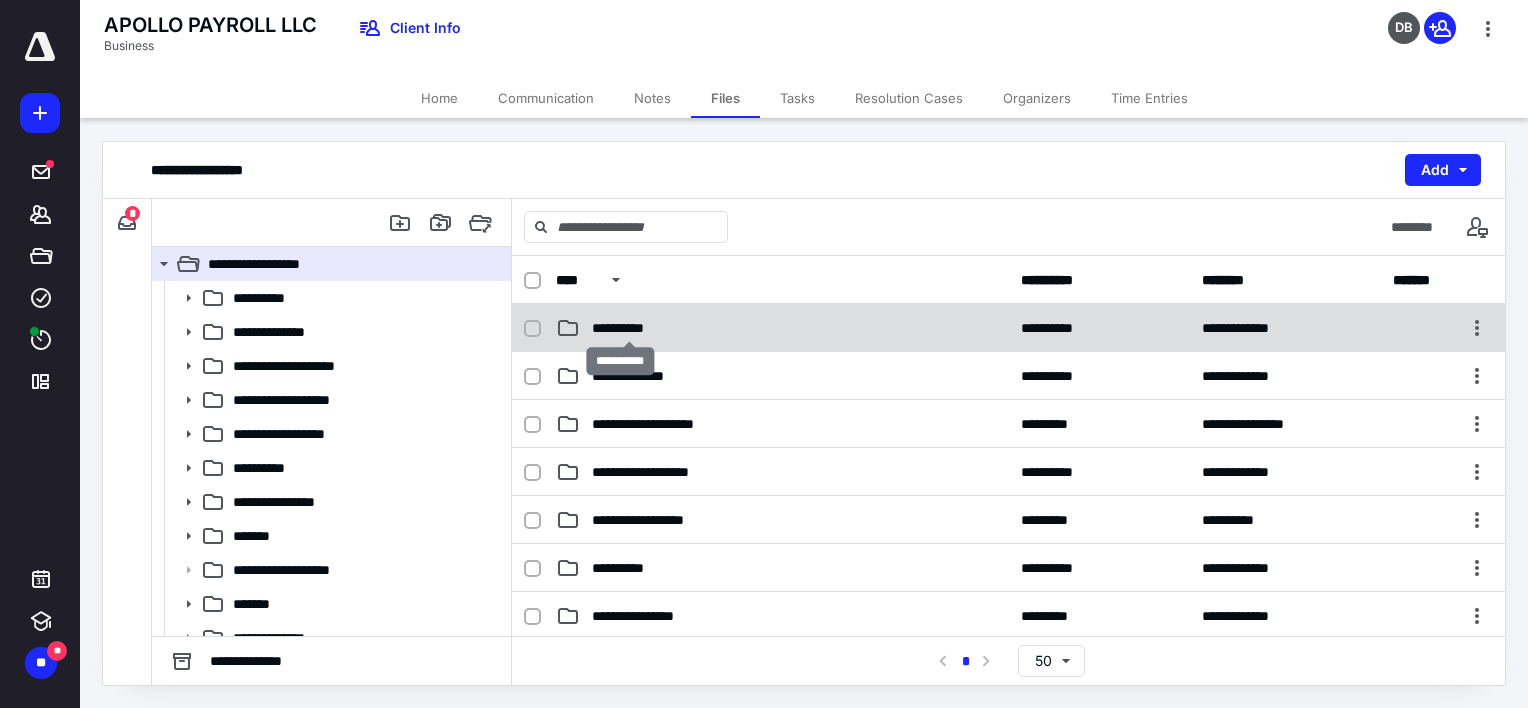 click on "**********" at bounding box center [629, 328] 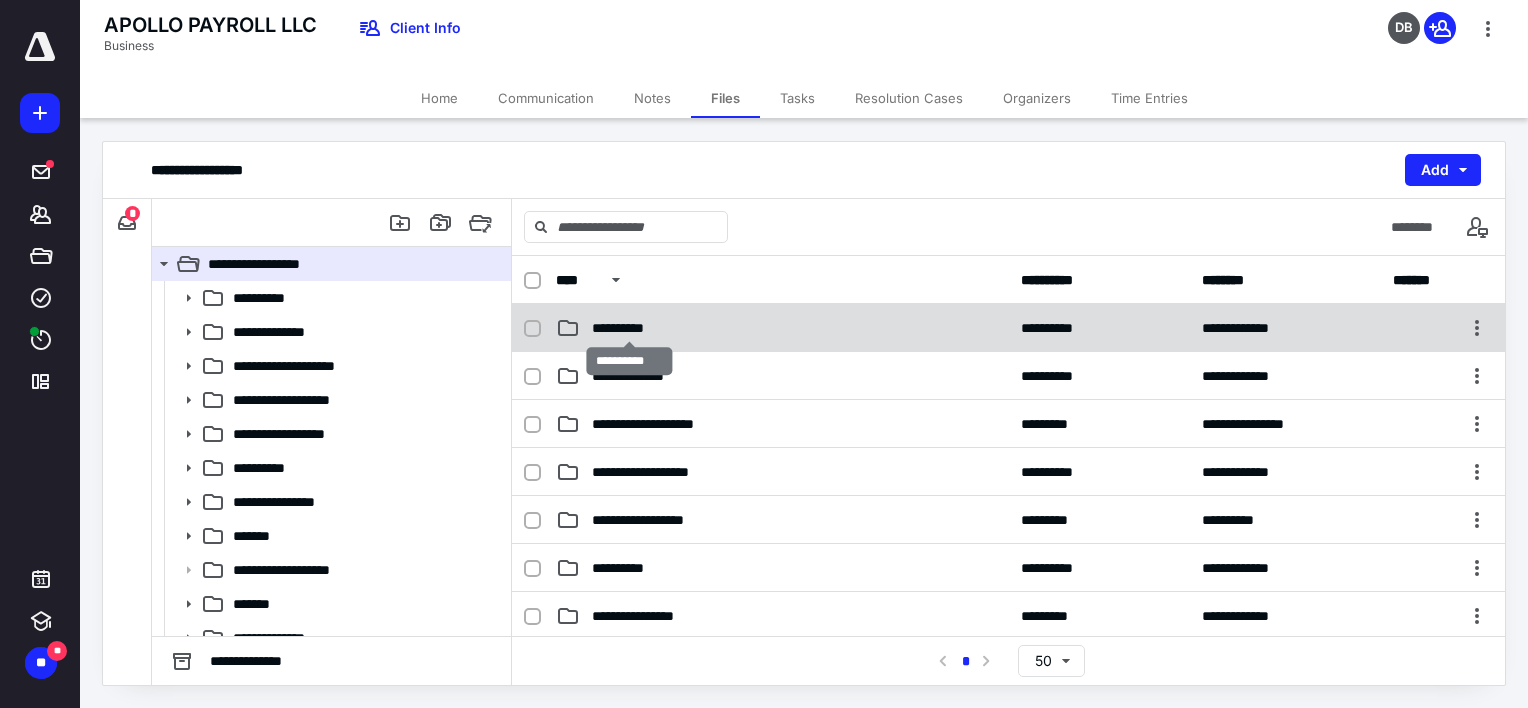 click on "**********" at bounding box center (629, 328) 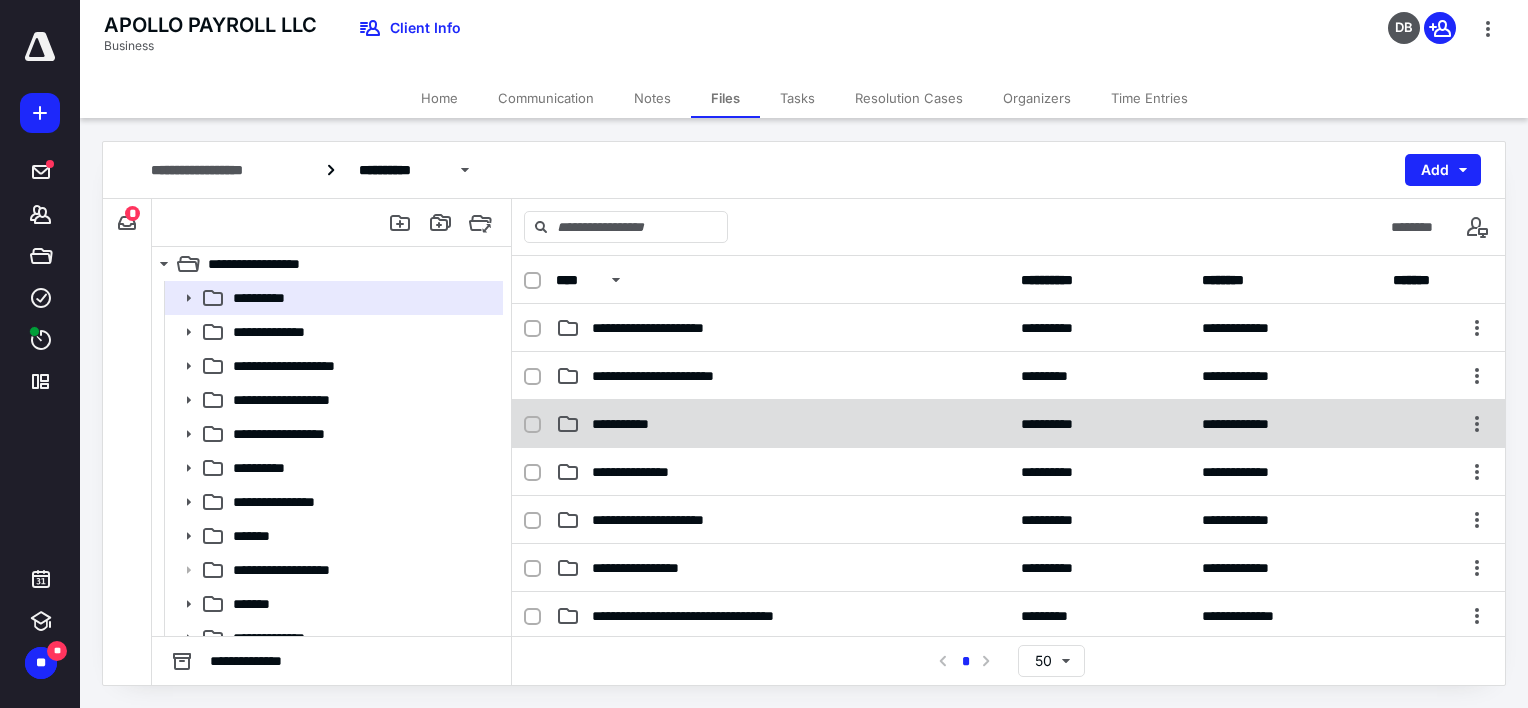 click 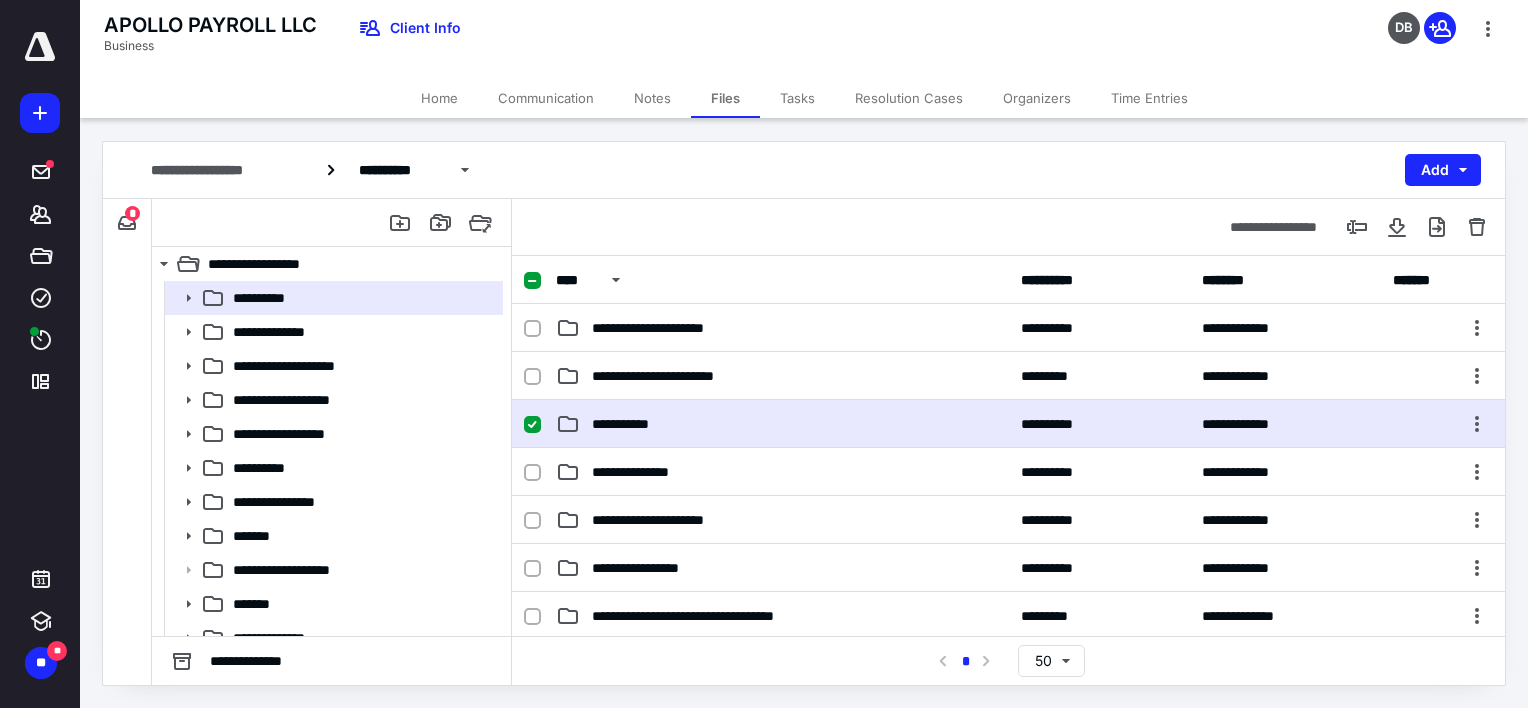 checkbox on "true" 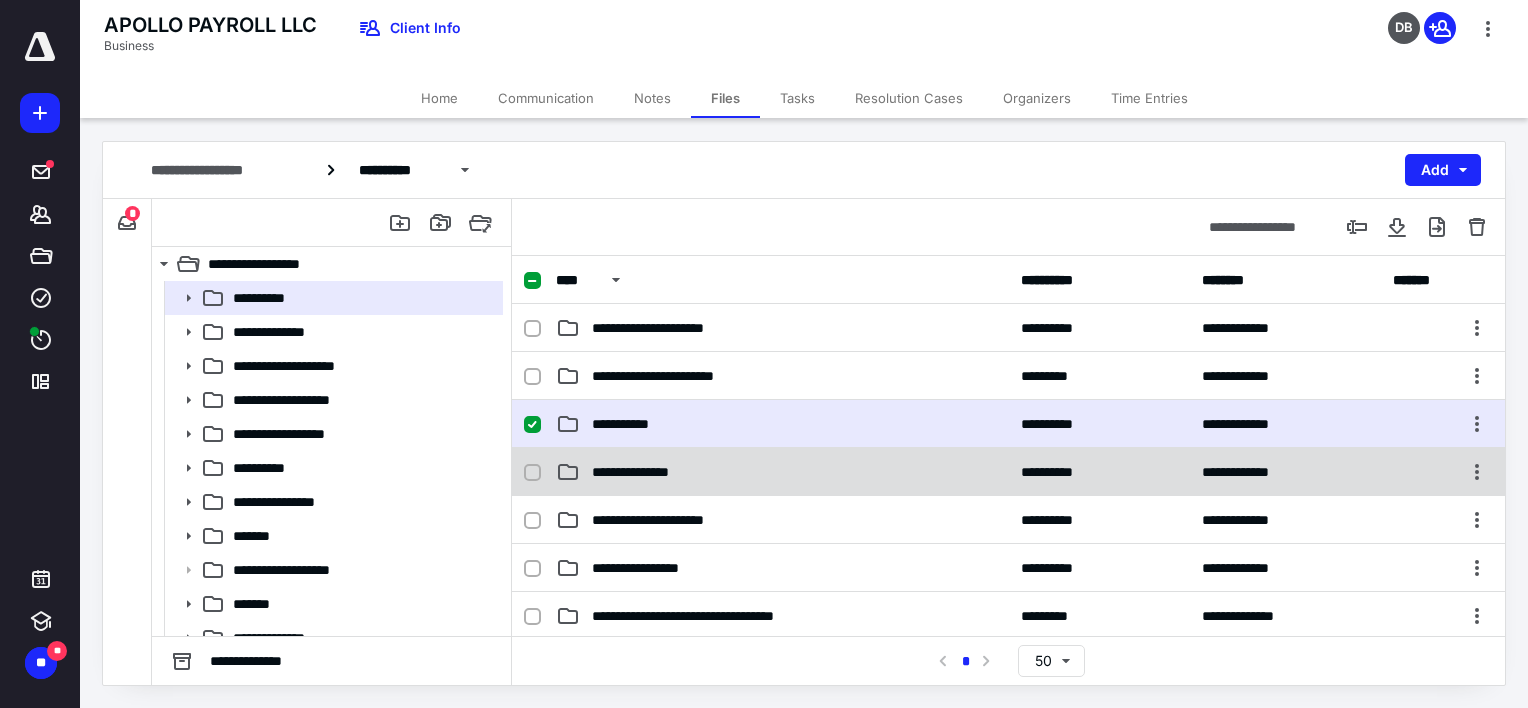 click at bounding box center [532, 473] 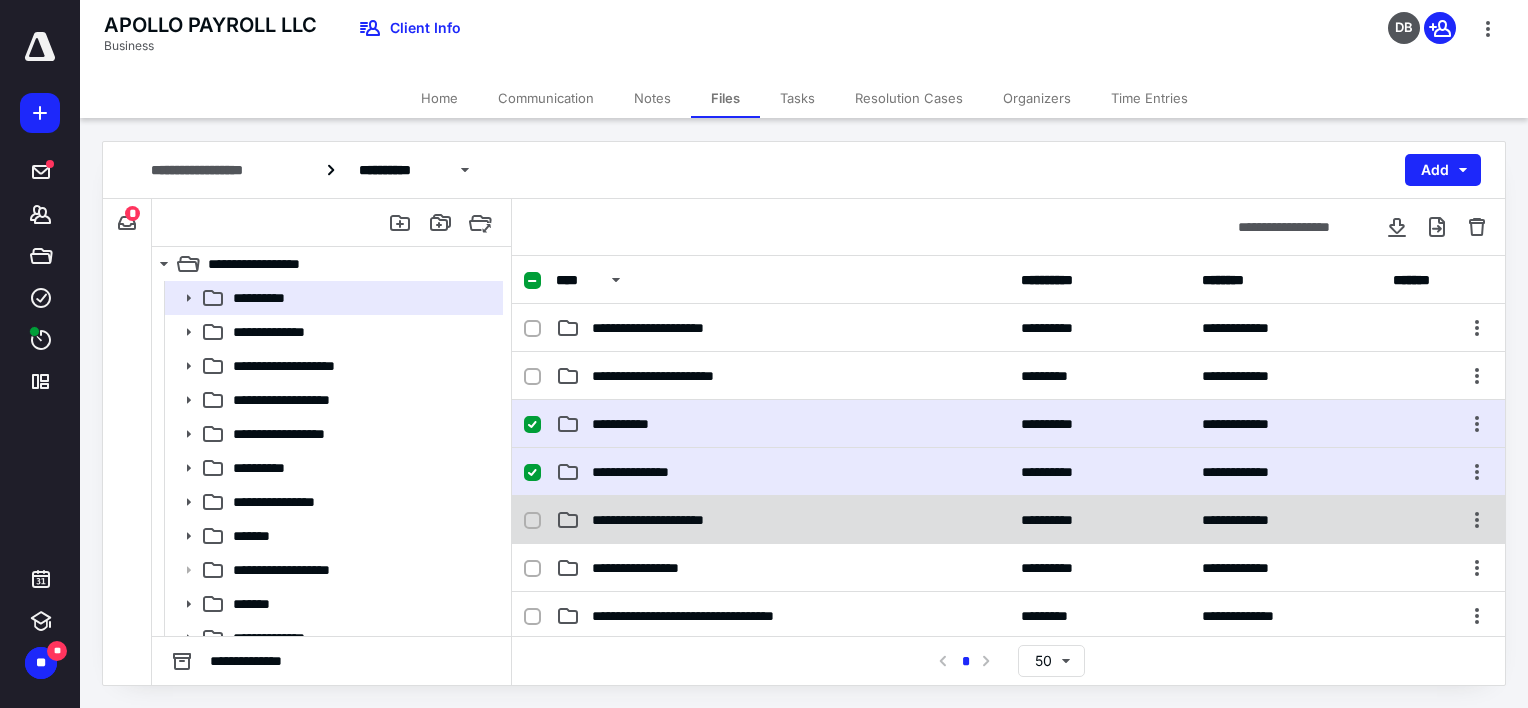 click 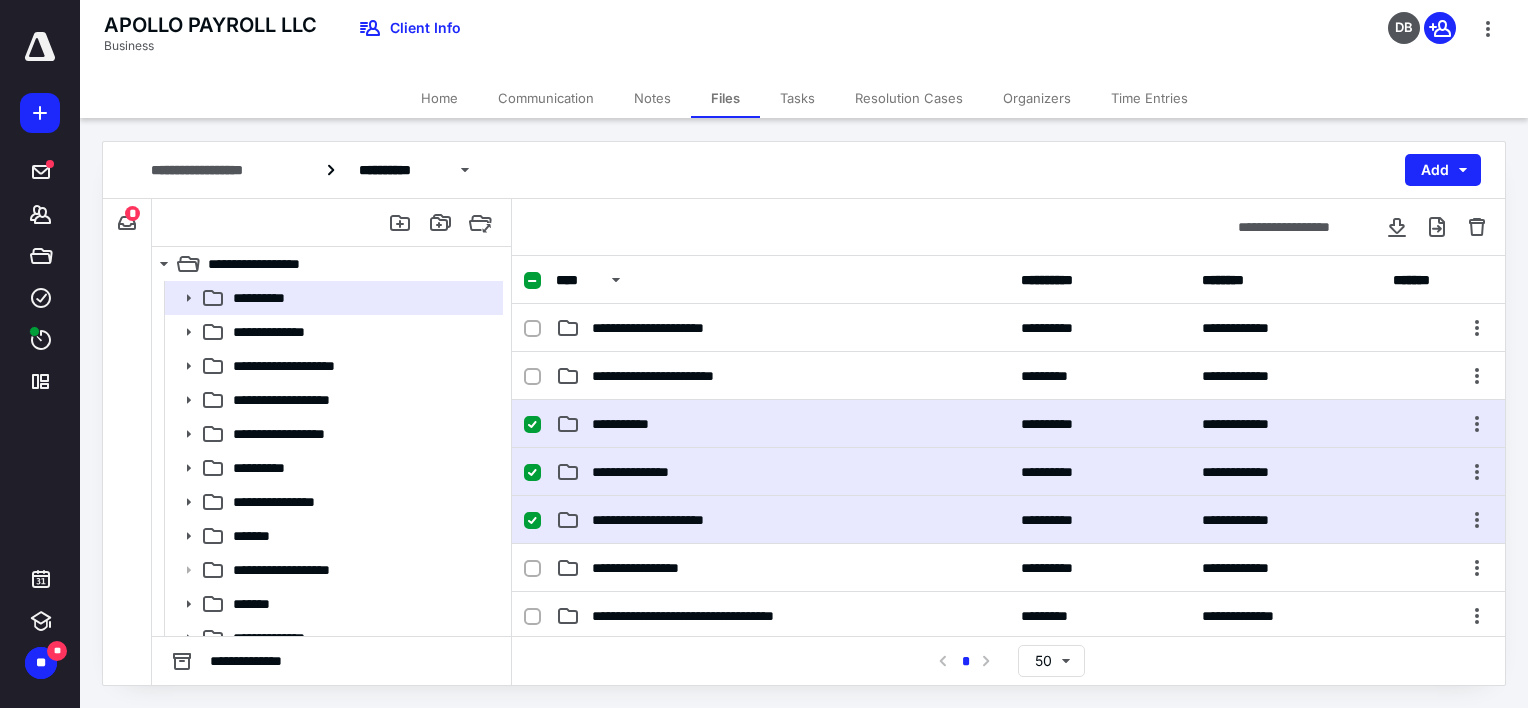 checkbox on "true" 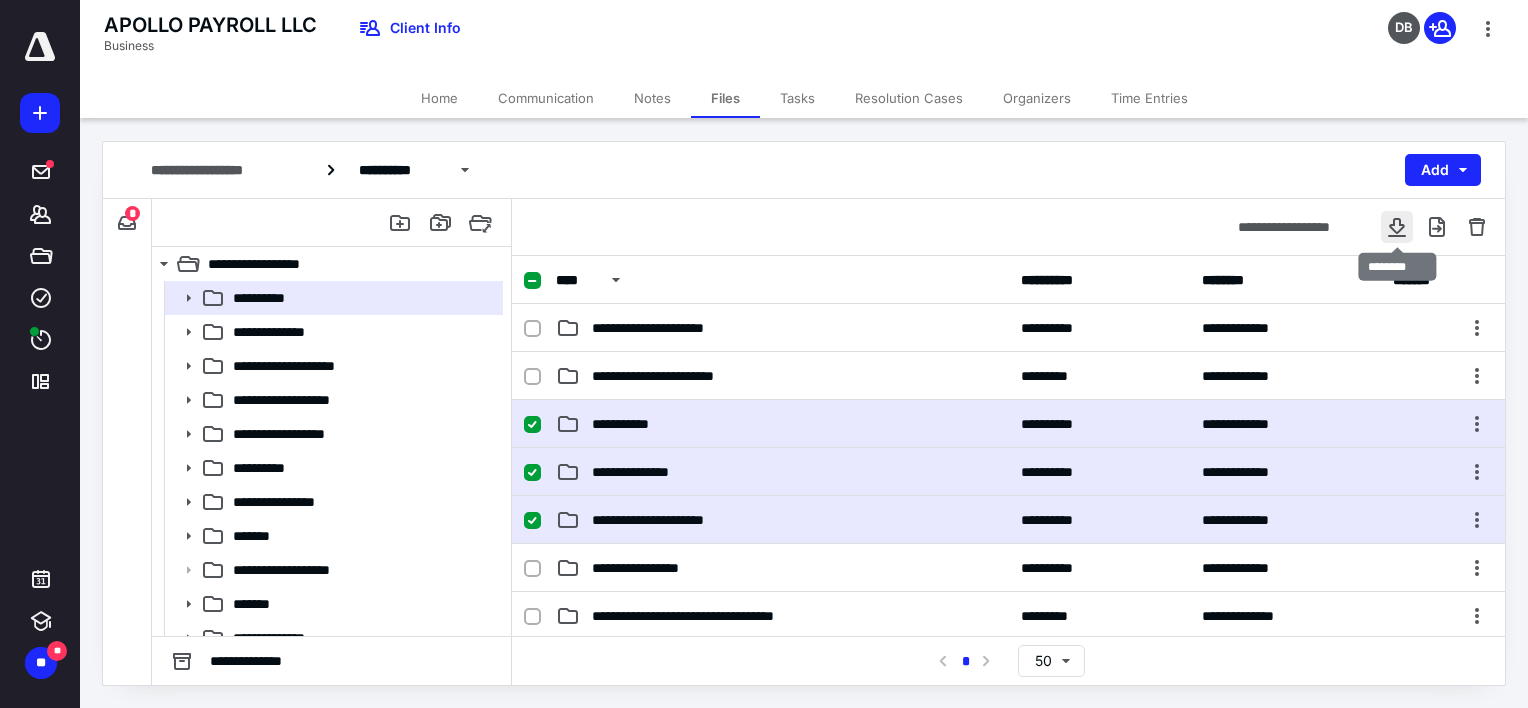 click at bounding box center [1397, 227] 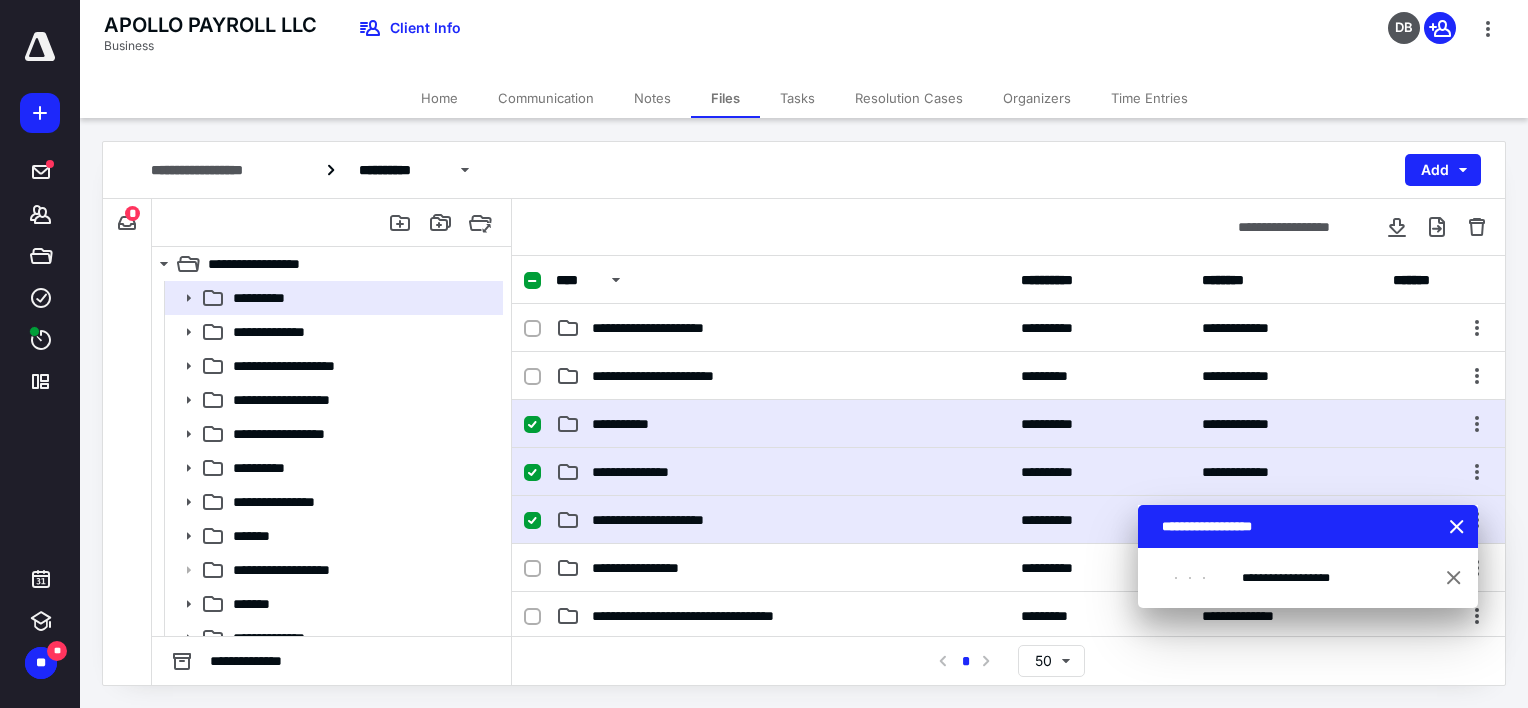 click on "APOLLO PAYROLL LLC Business Client Info DB" at bounding box center (804, 39) 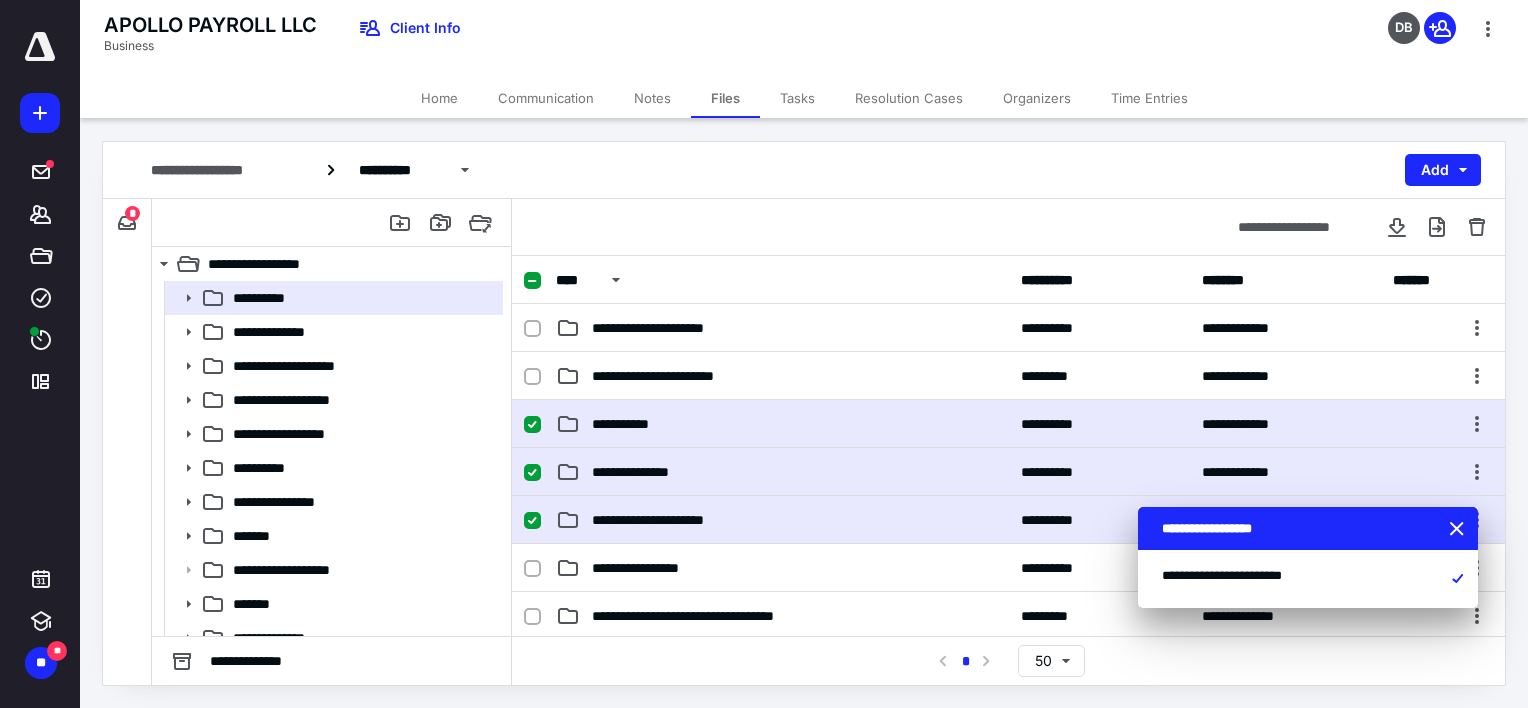 click on "APOLLO PAYROLL LLC Business Client Info DB" at bounding box center [804, 39] 